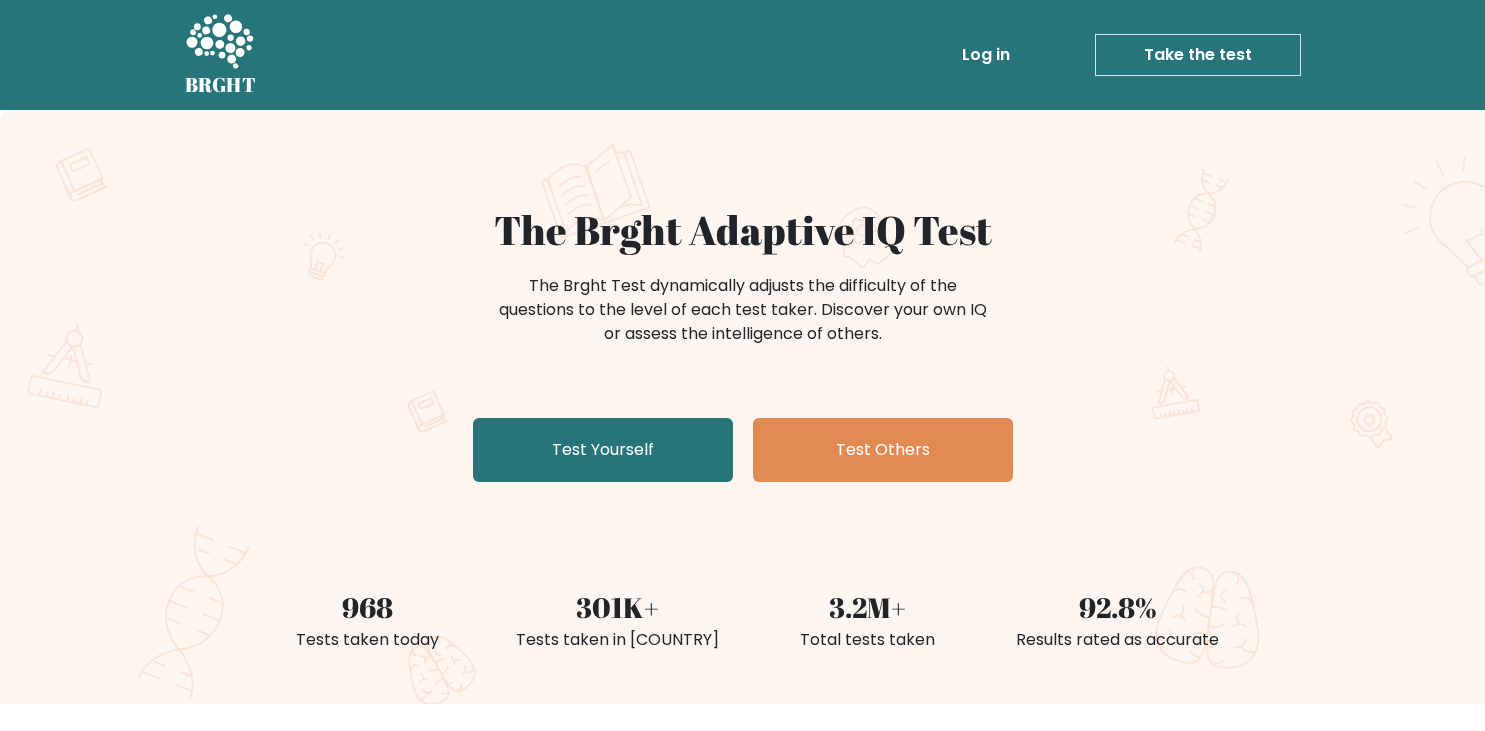 scroll, scrollTop: 0, scrollLeft: 0, axis: both 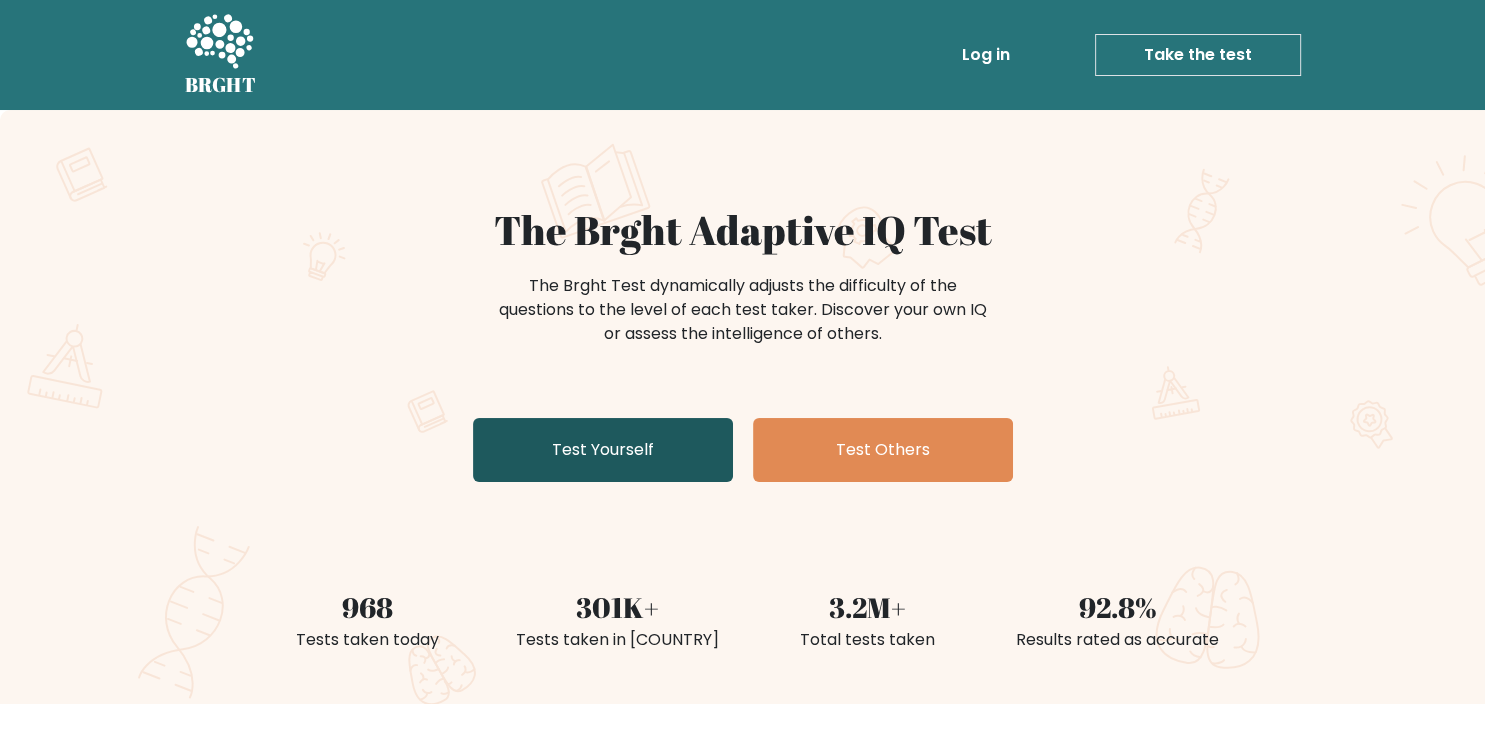 click on "Test Yourself" at bounding box center (603, 450) 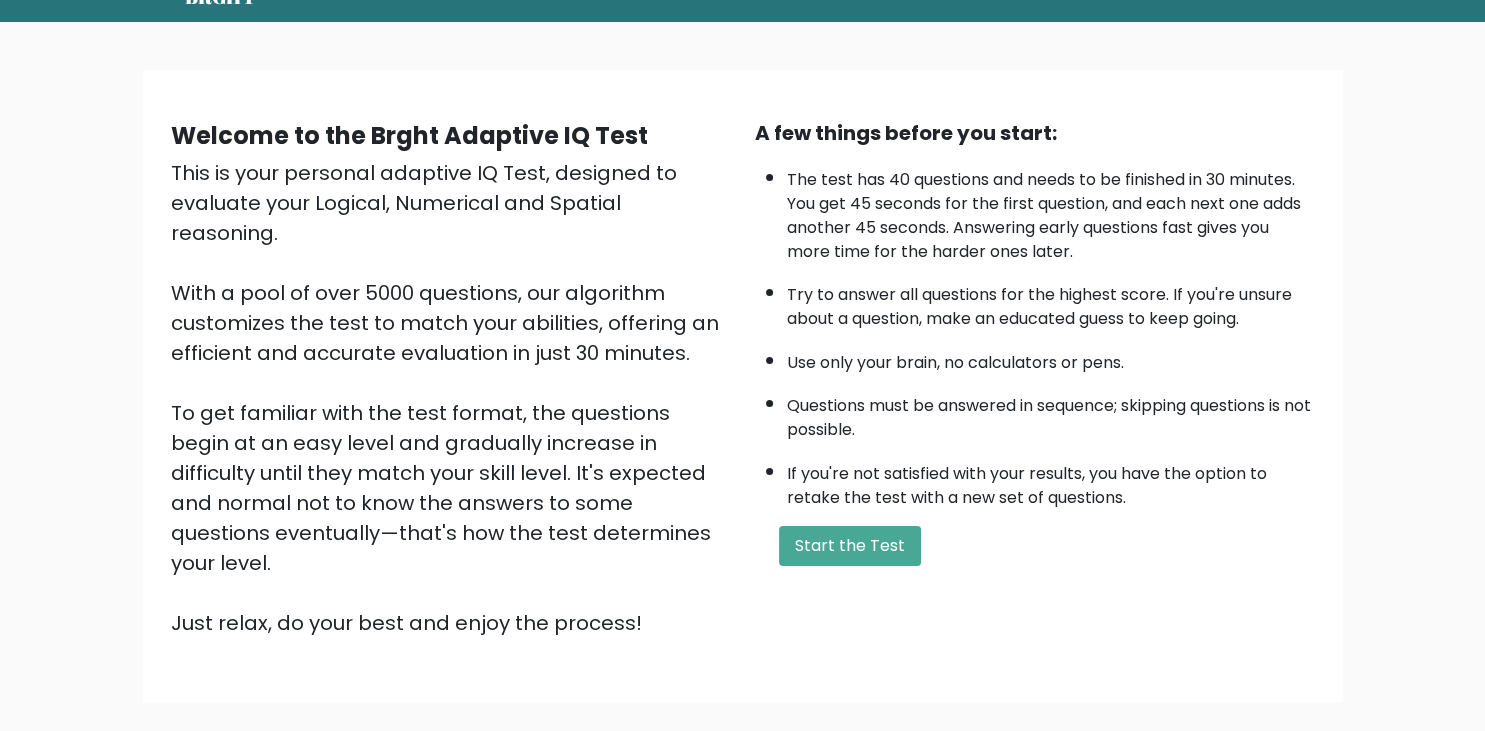 scroll, scrollTop: 88, scrollLeft: 0, axis: vertical 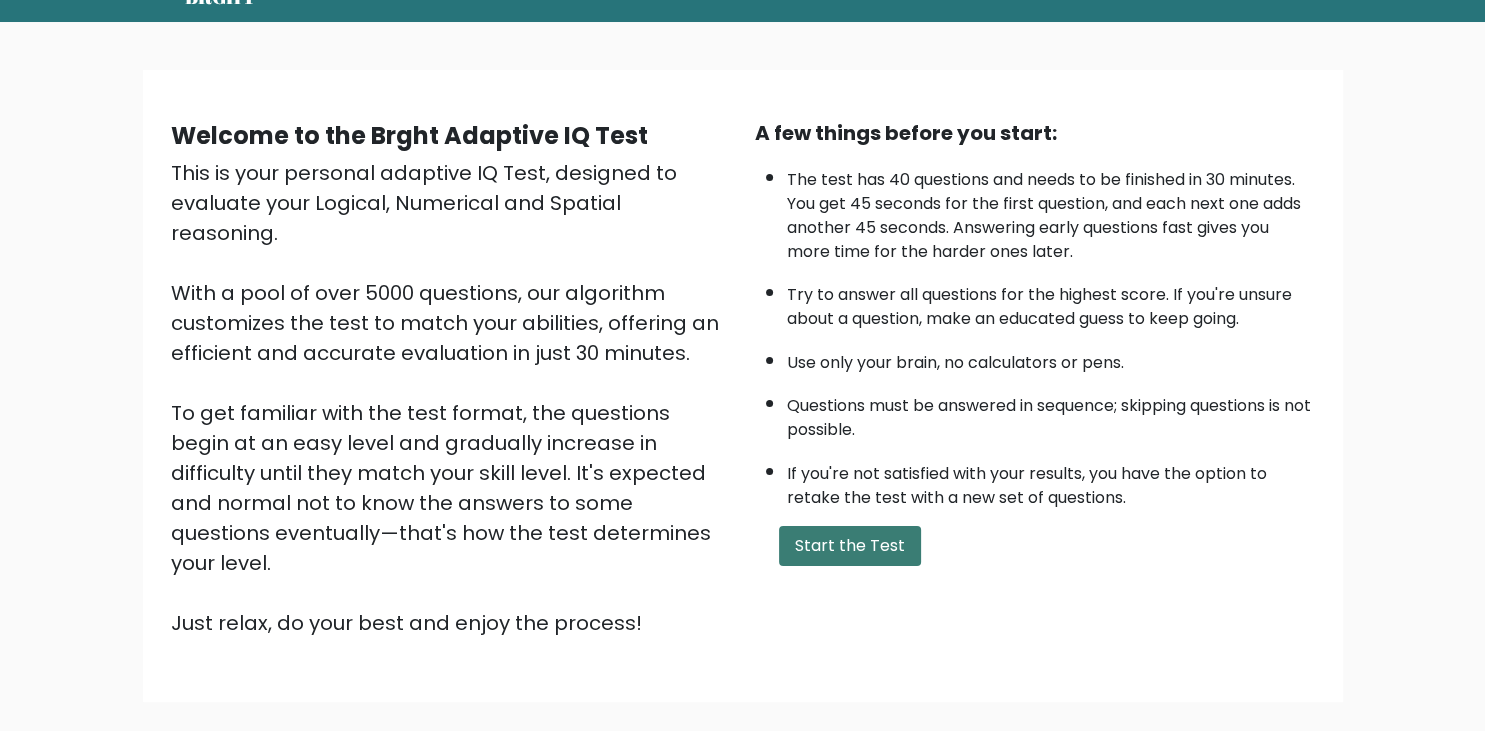click on "Start the Test" at bounding box center (850, 546) 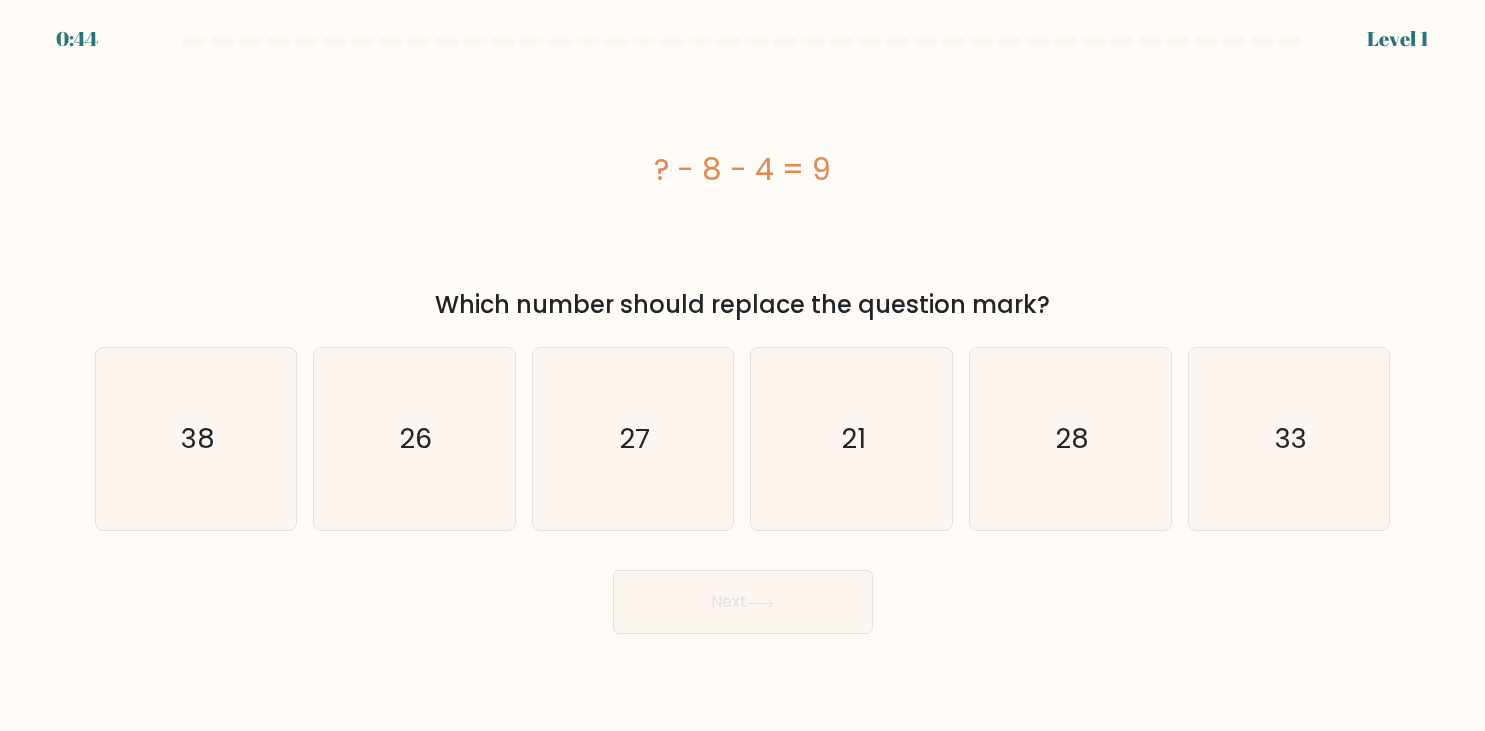 scroll, scrollTop: 0, scrollLeft: 0, axis: both 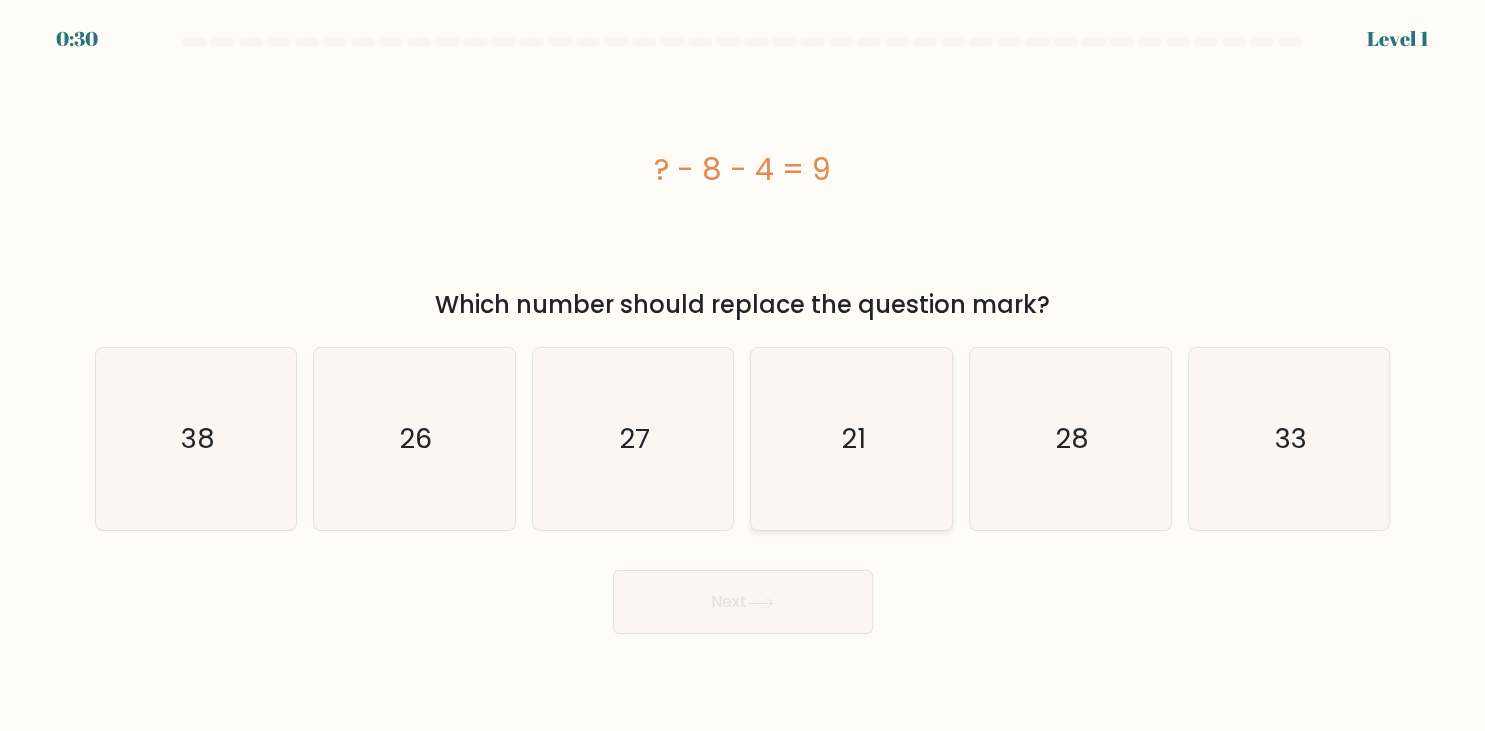 click on "21" 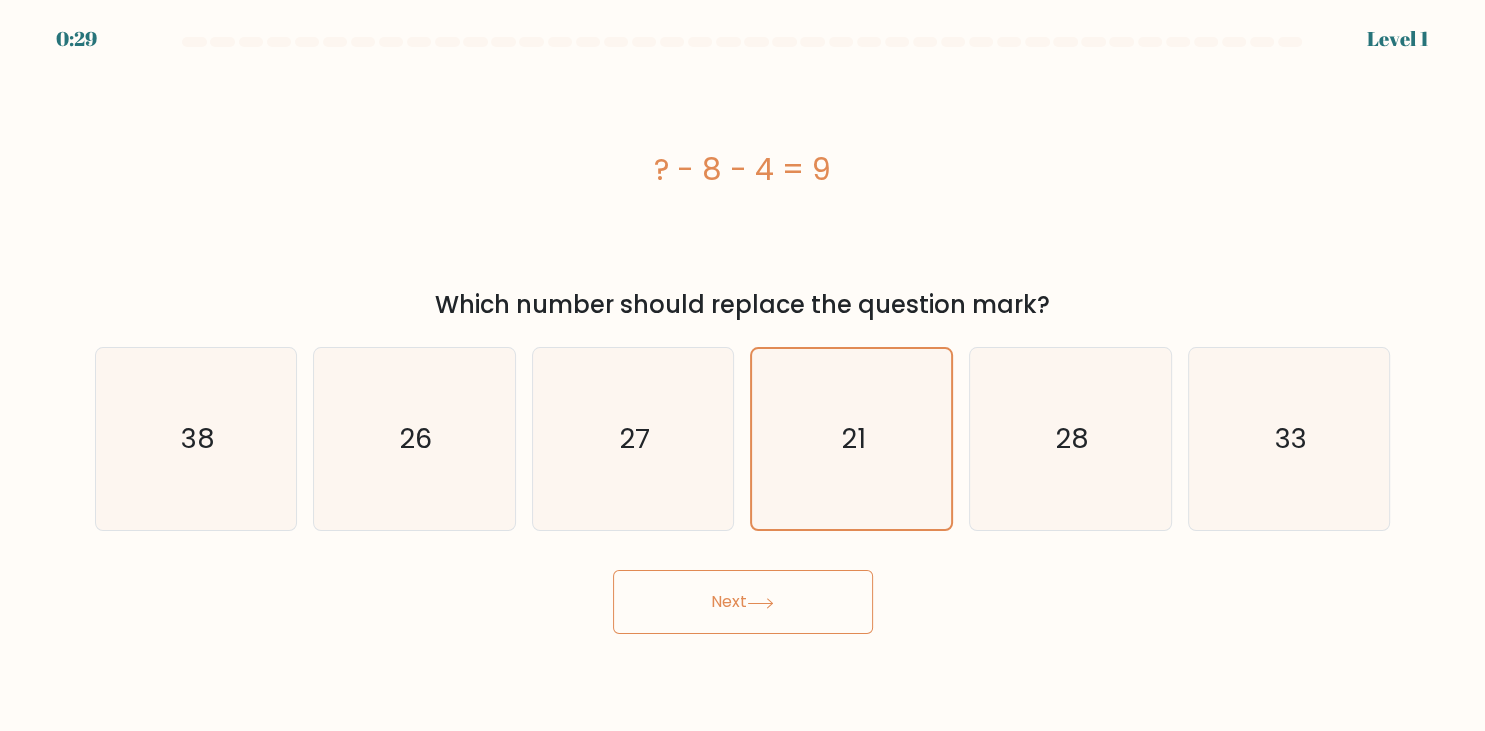 click on "Next" at bounding box center [743, 602] 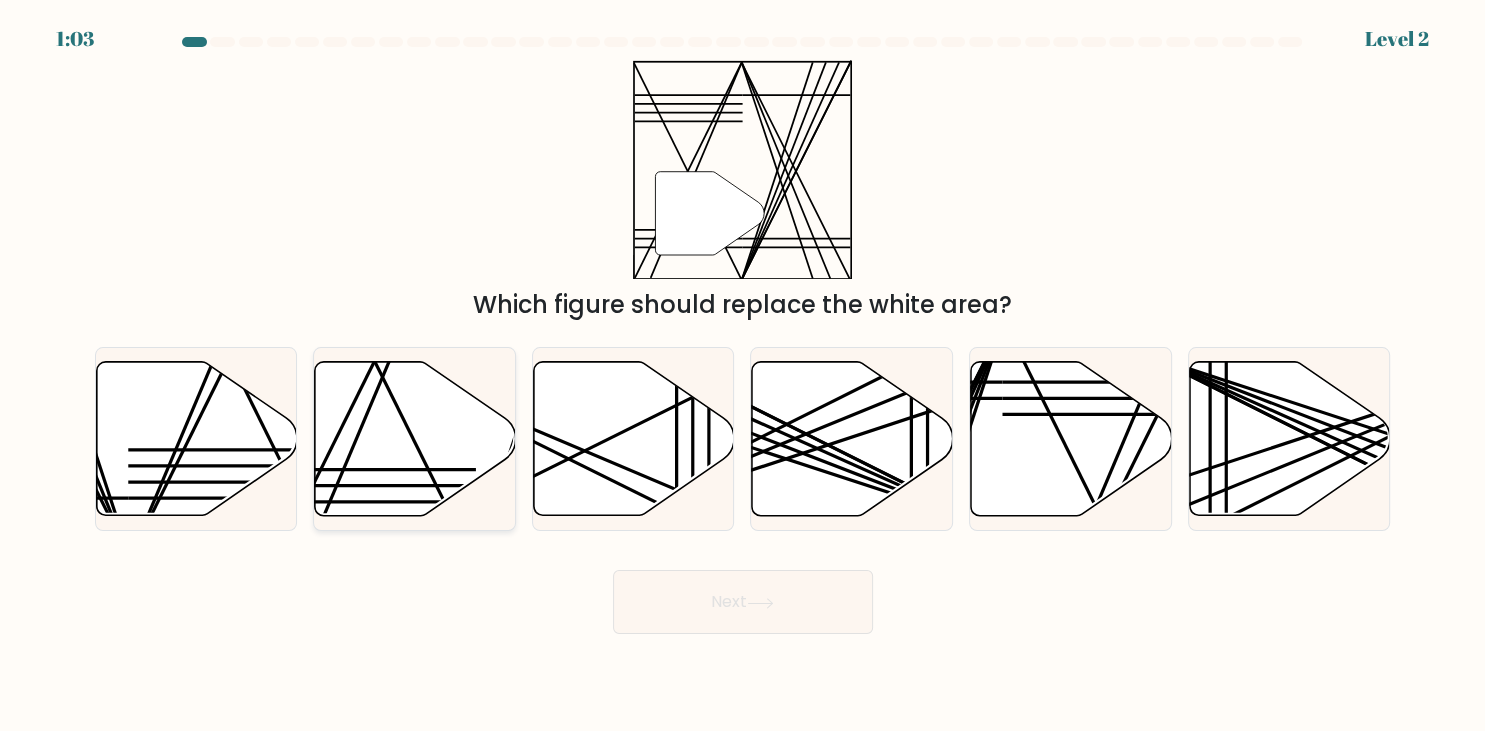 click 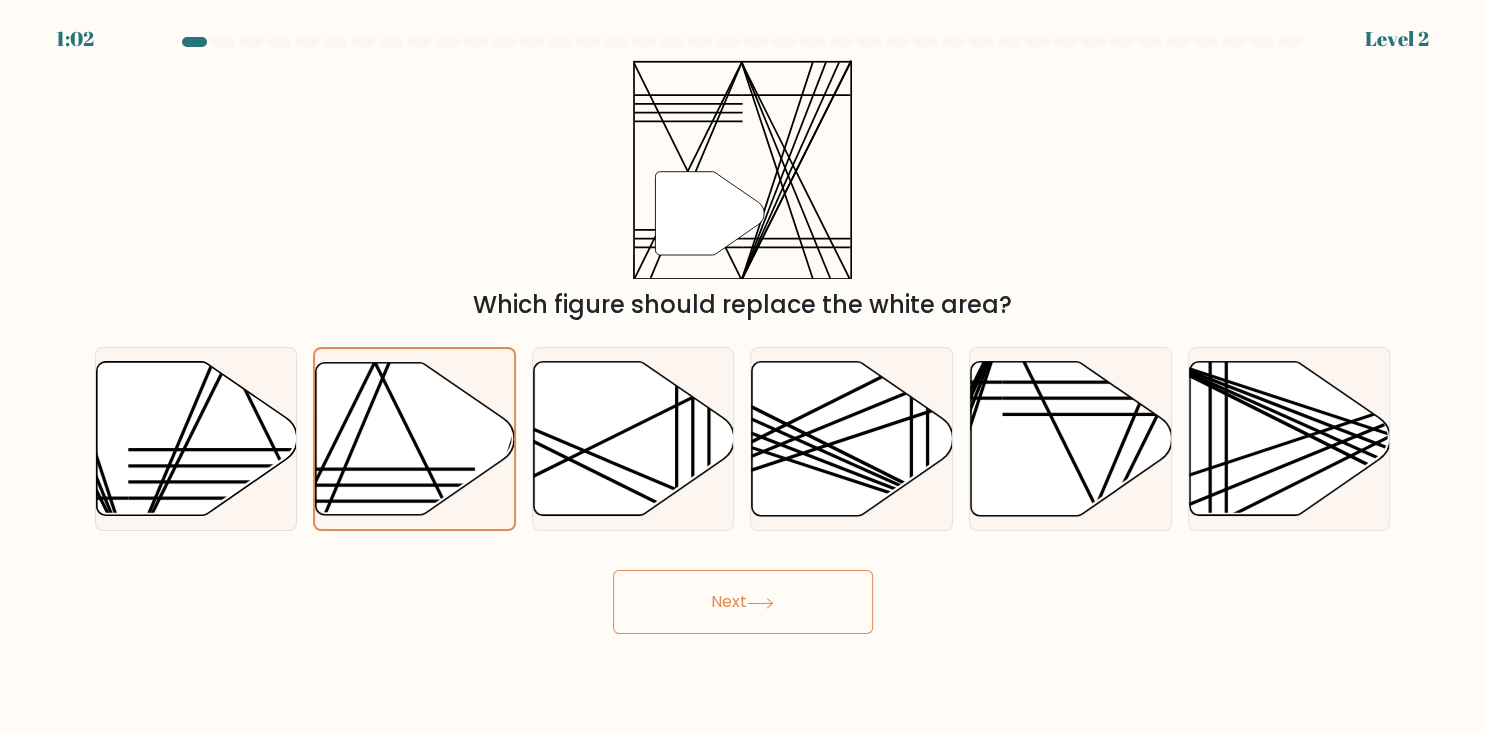 click on "Next" at bounding box center [743, 602] 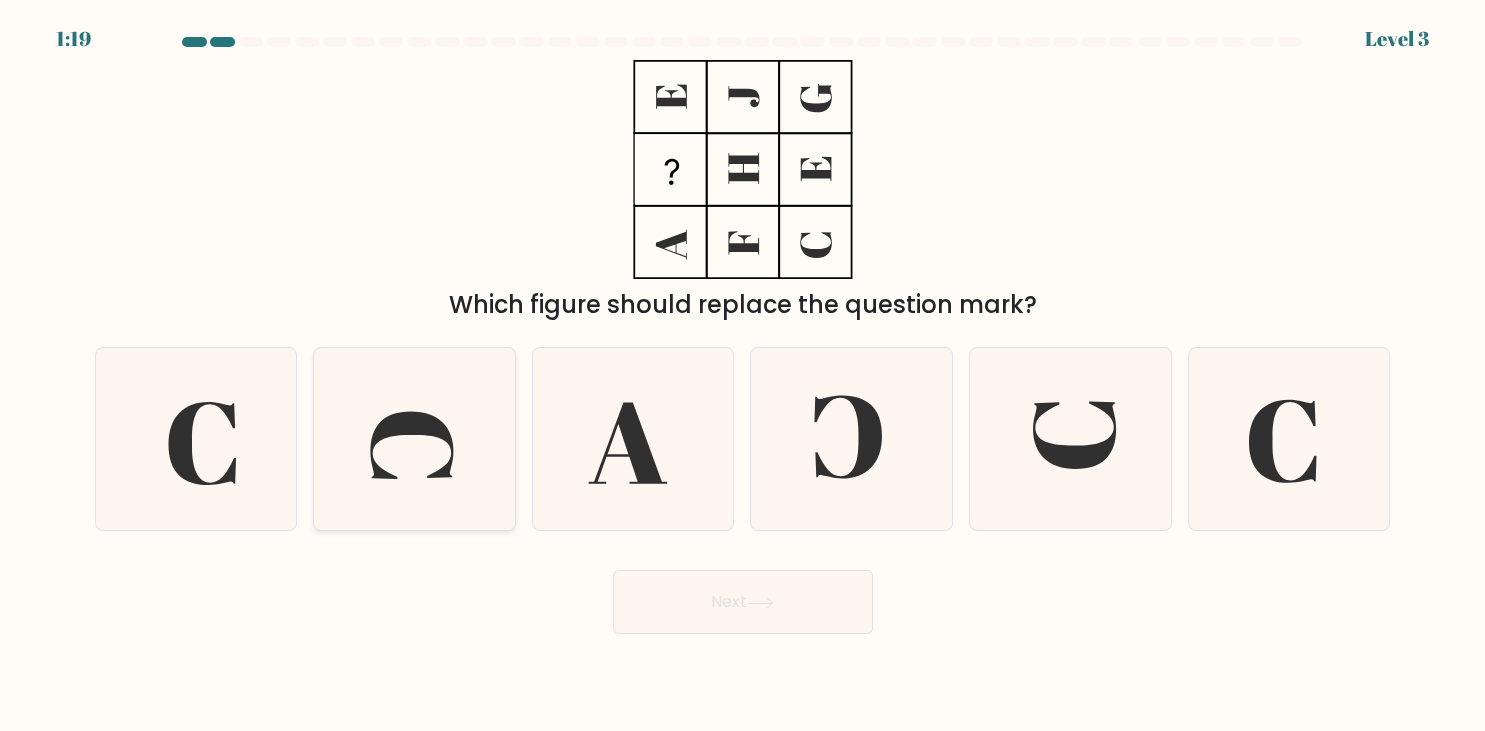 click 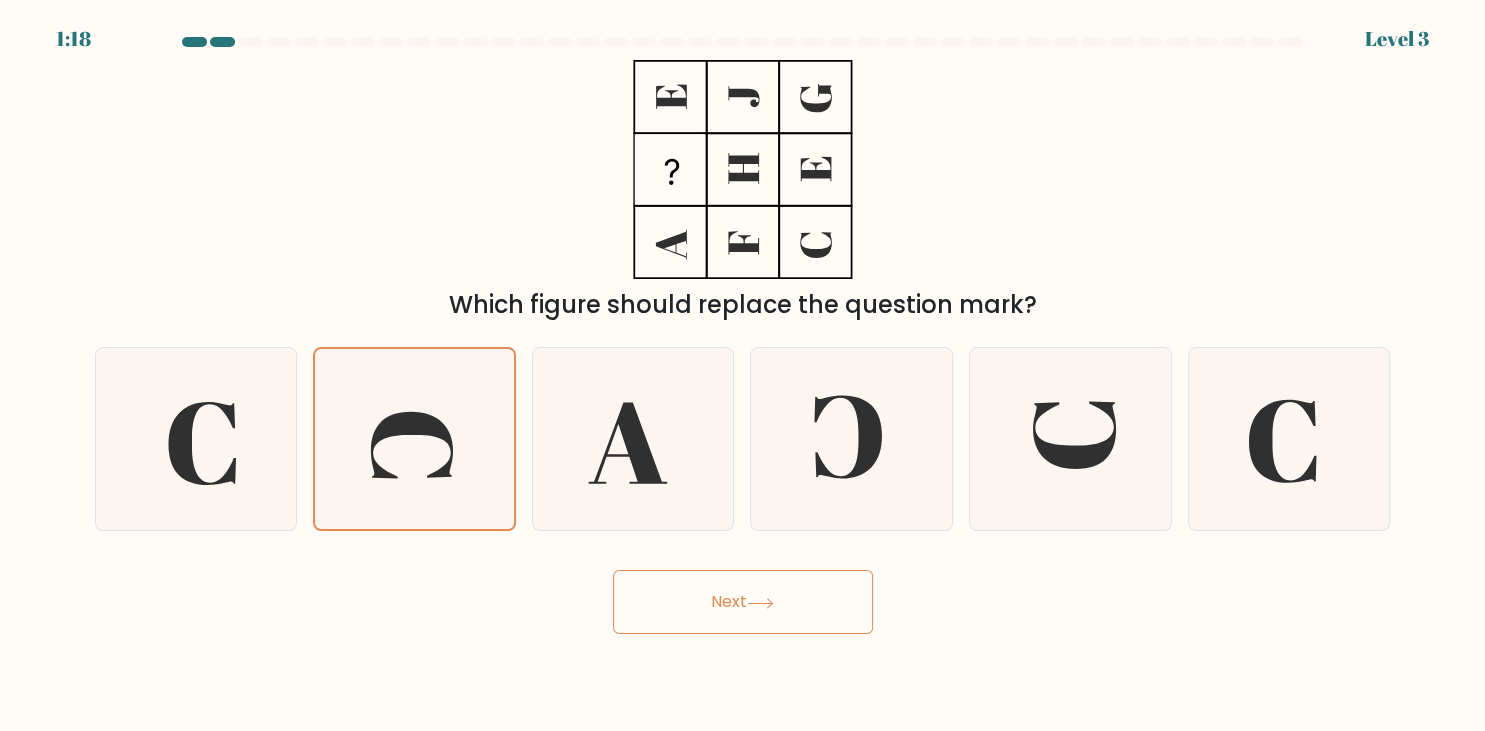click on "Next" at bounding box center (743, 602) 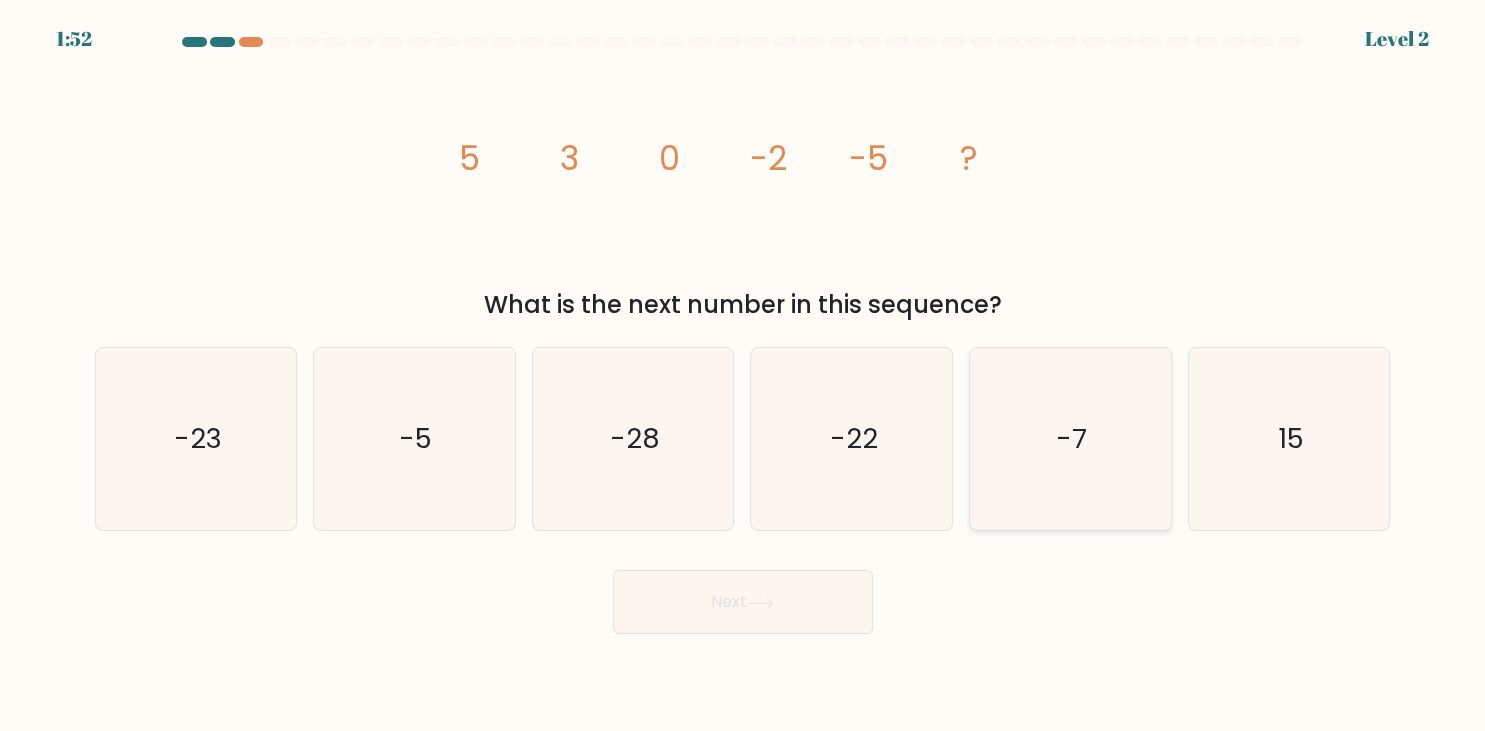 click on "-7" 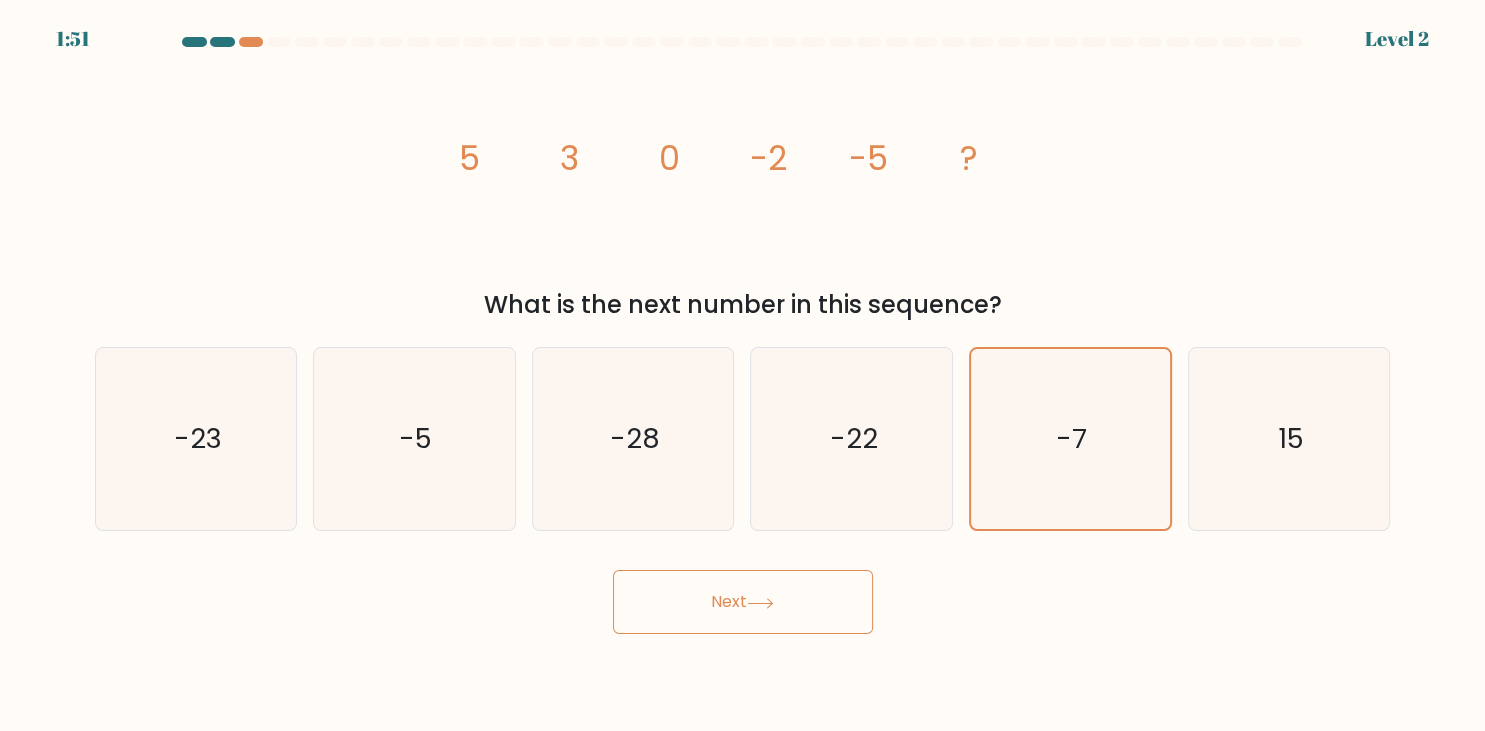 click on "Next" at bounding box center [743, 602] 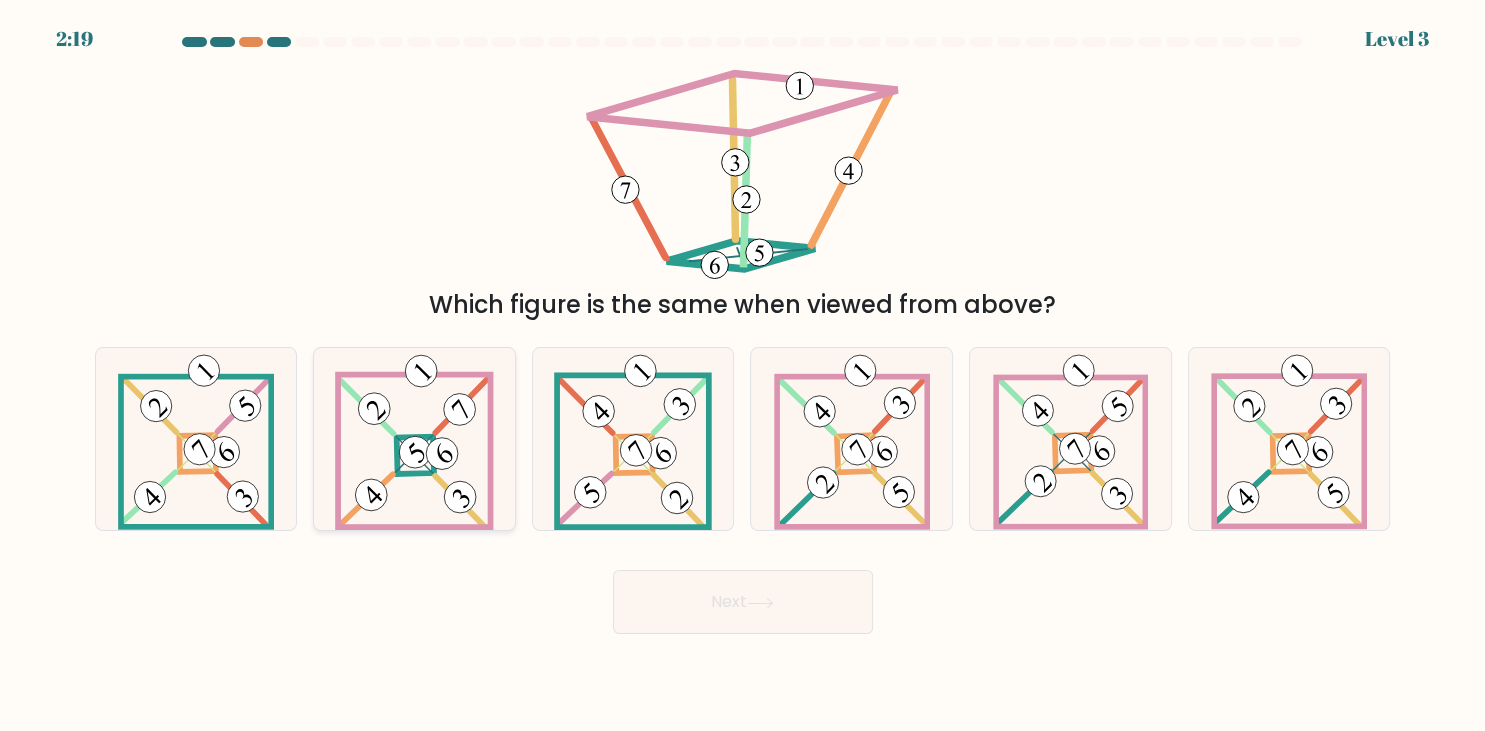 click 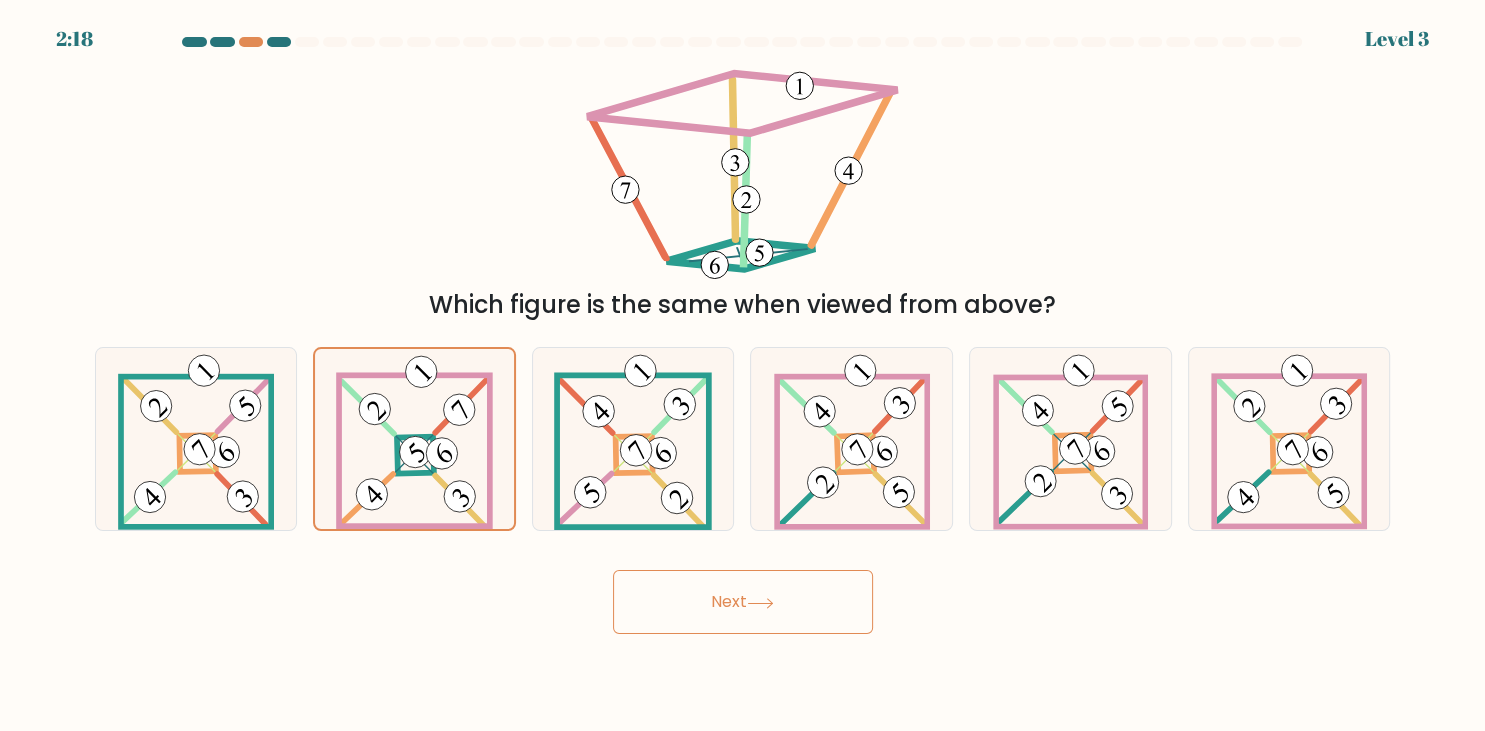 click 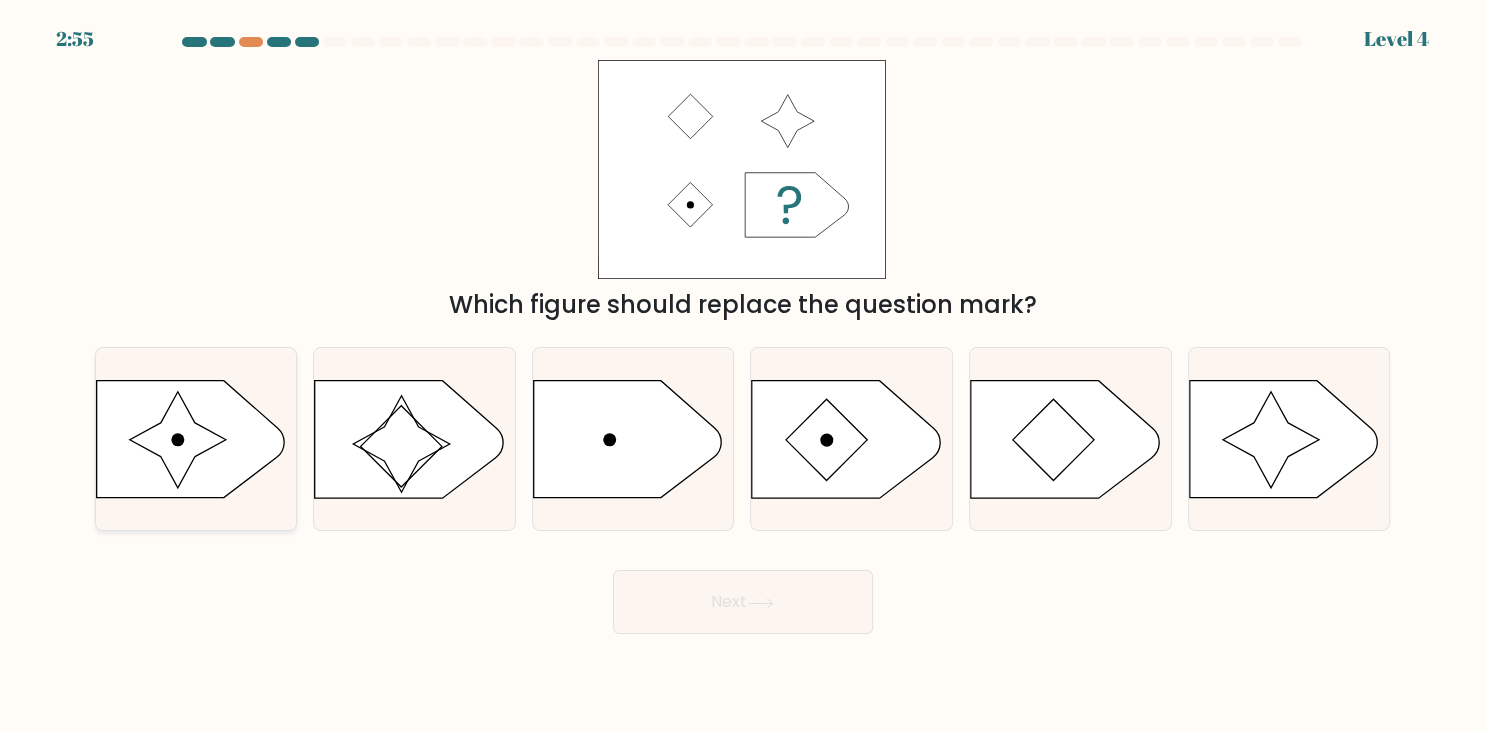 click 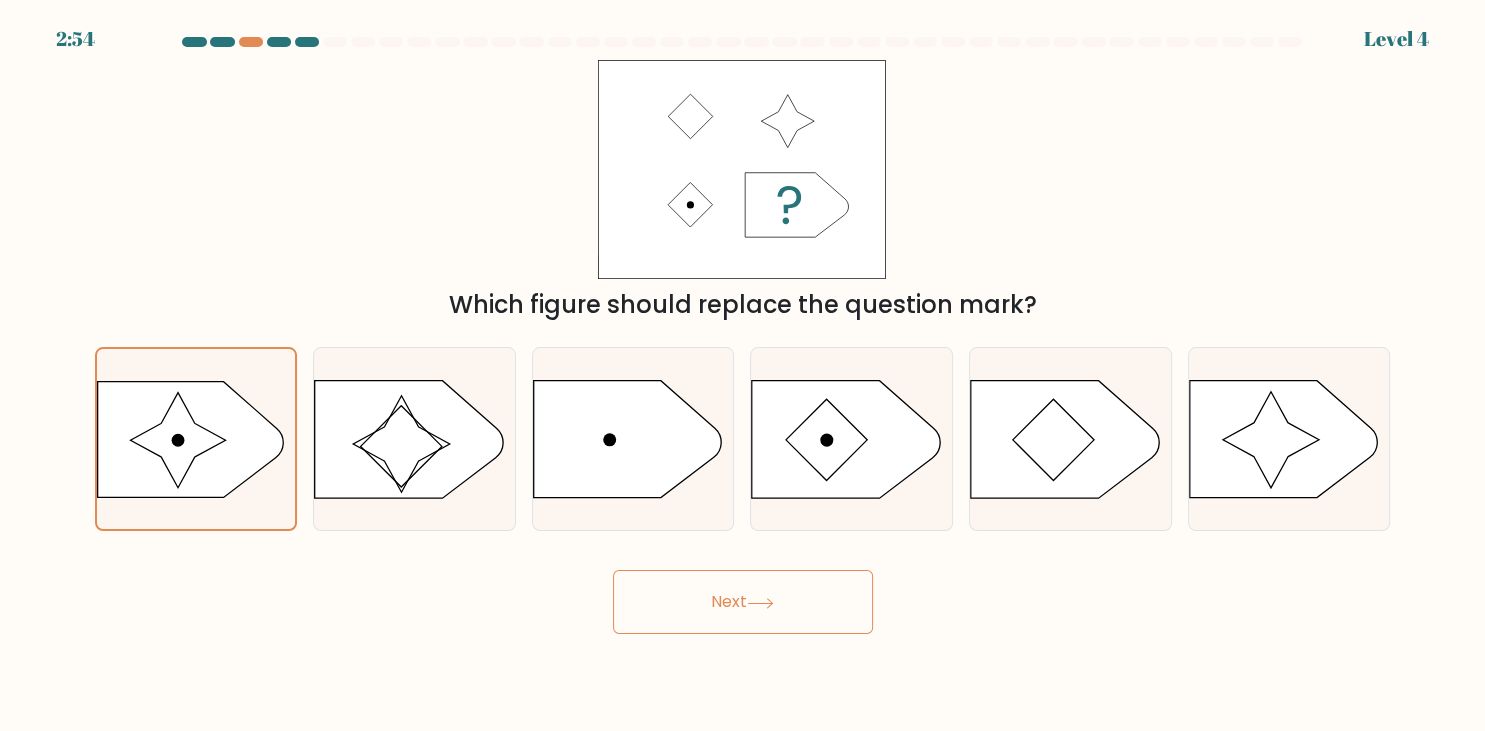 click on "Next" at bounding box center [743, 602] 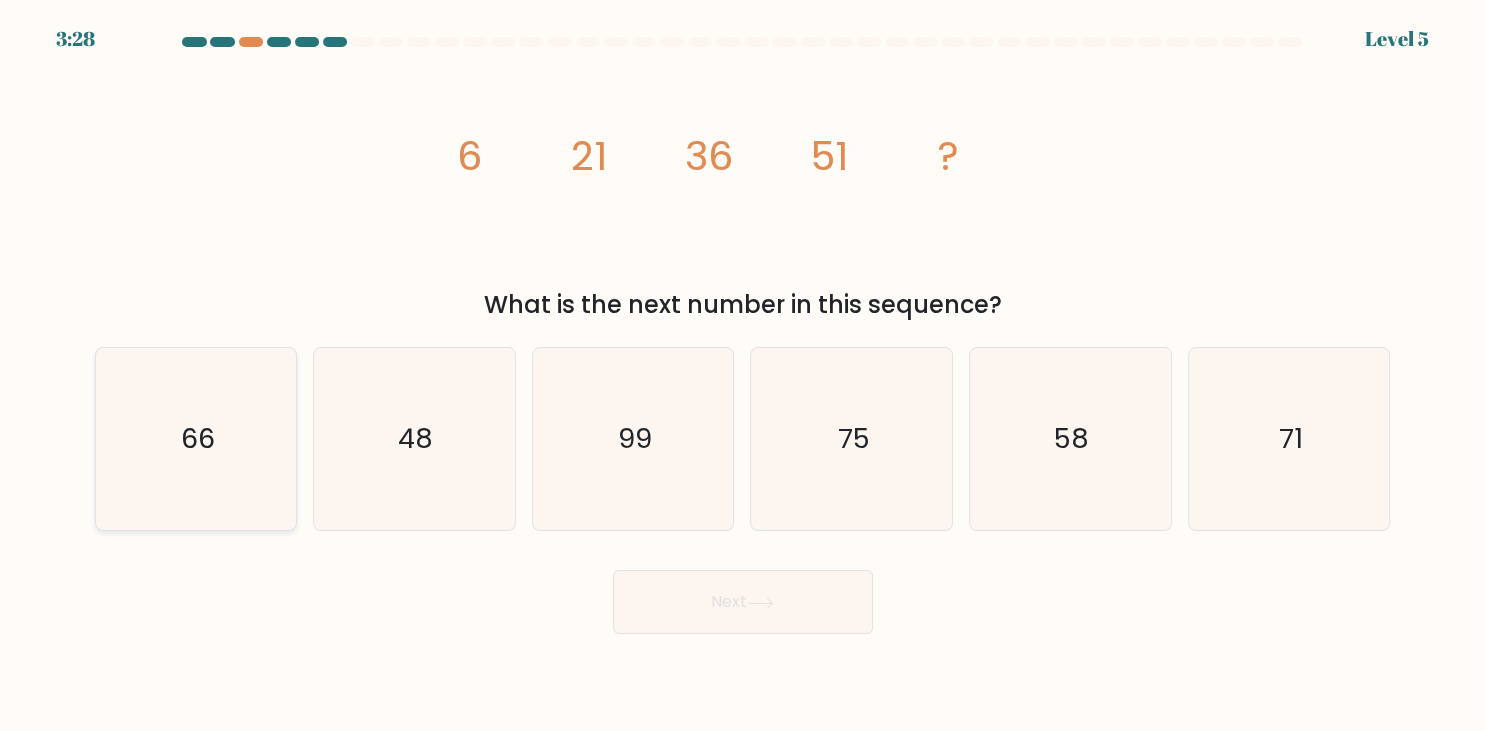 click on "66" 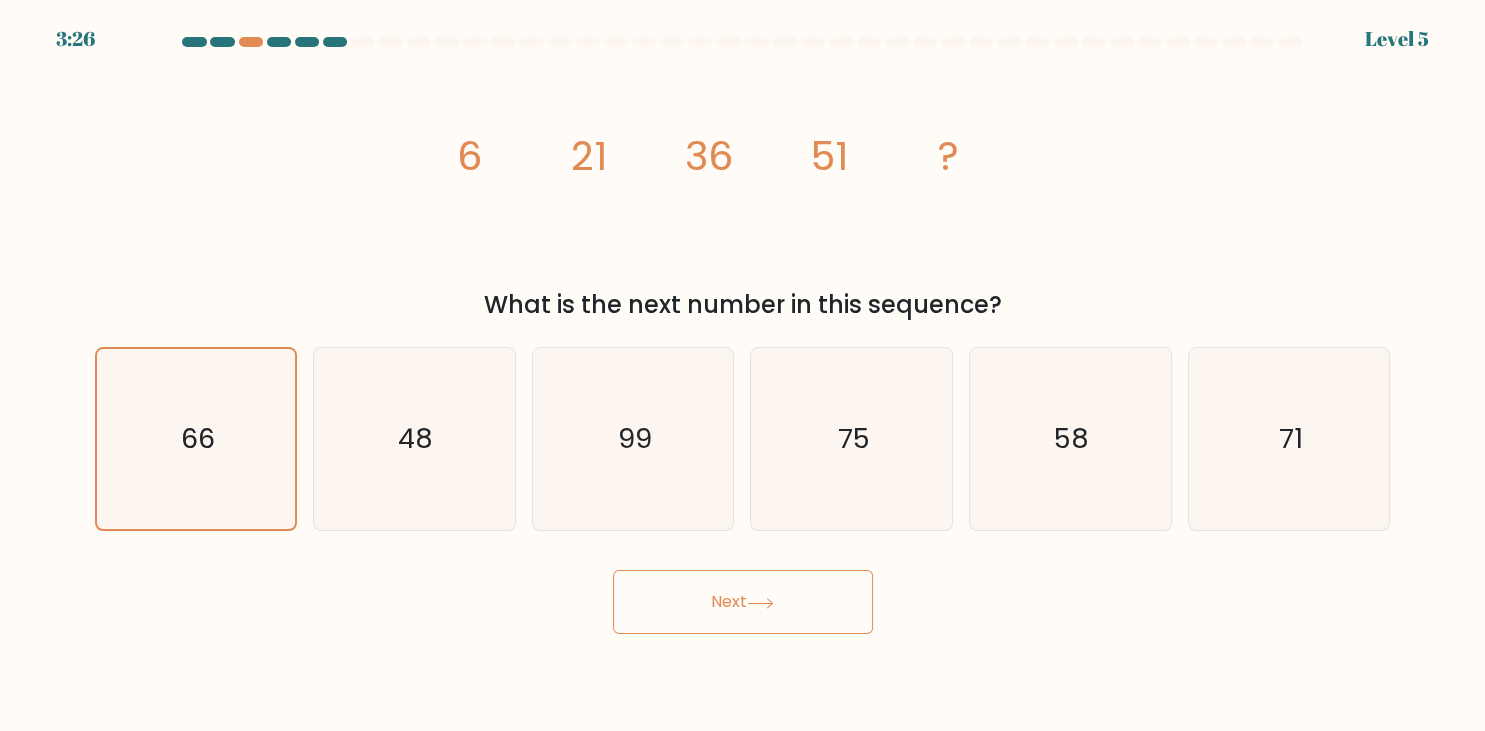 click on "Next" at bounding box center [743, 602] 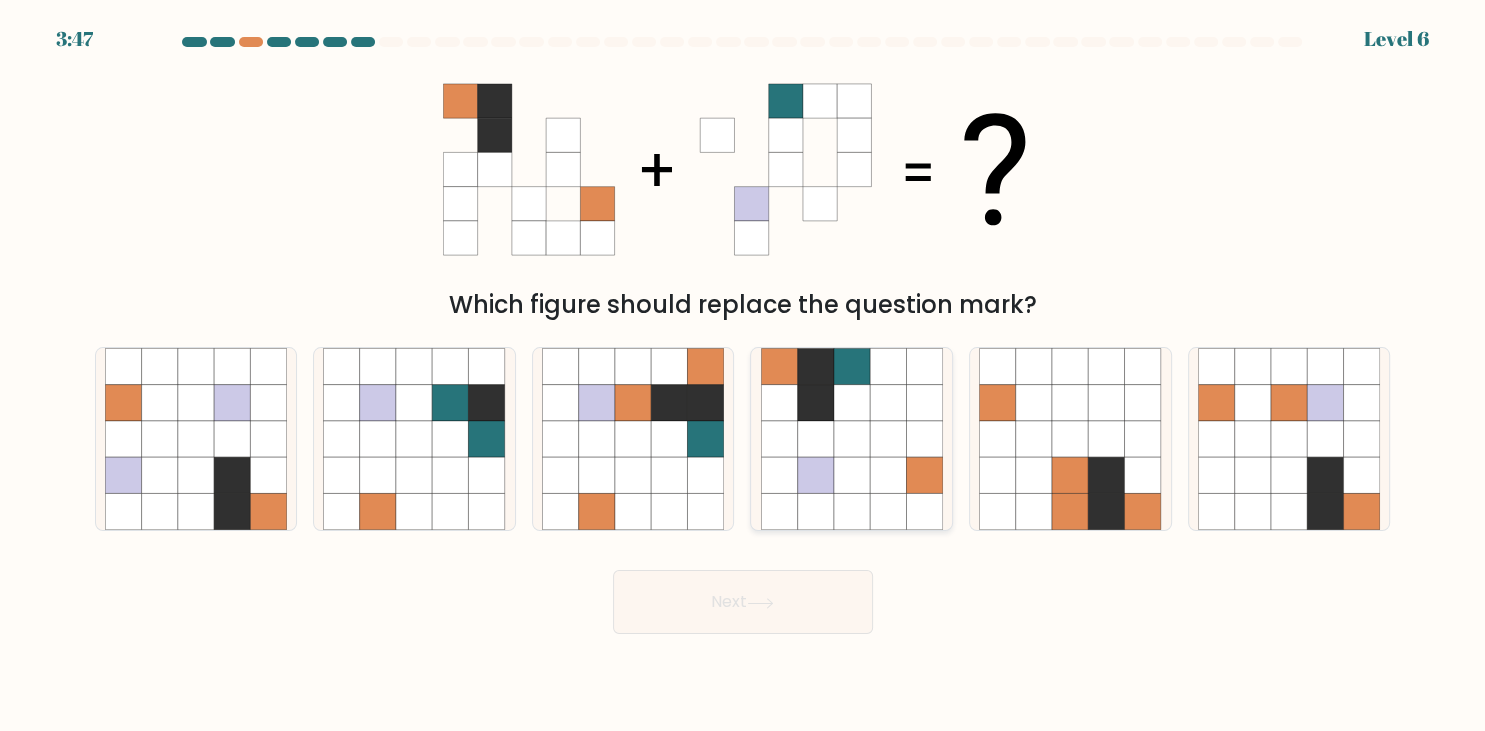 click 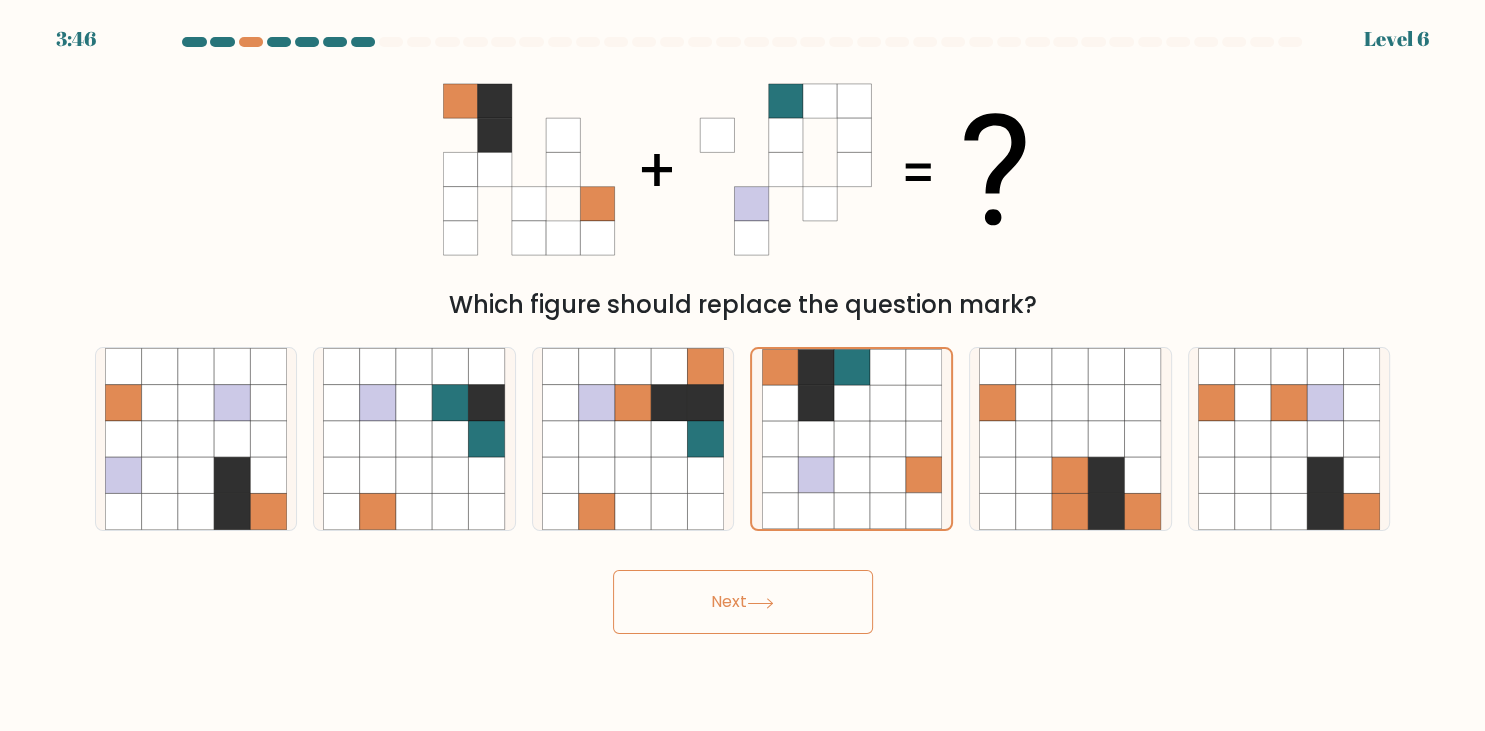click on "Next" at bounding box center (743, 602) 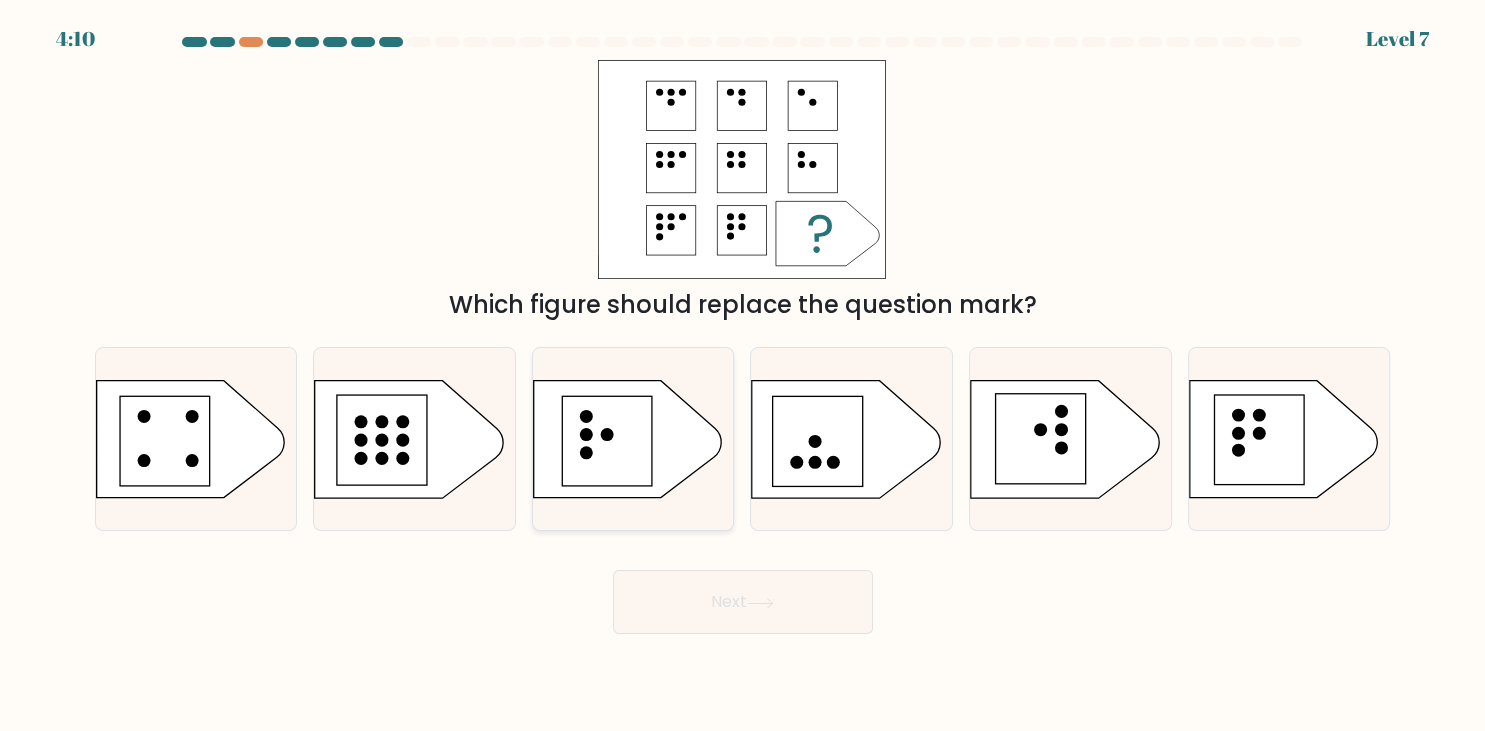 click 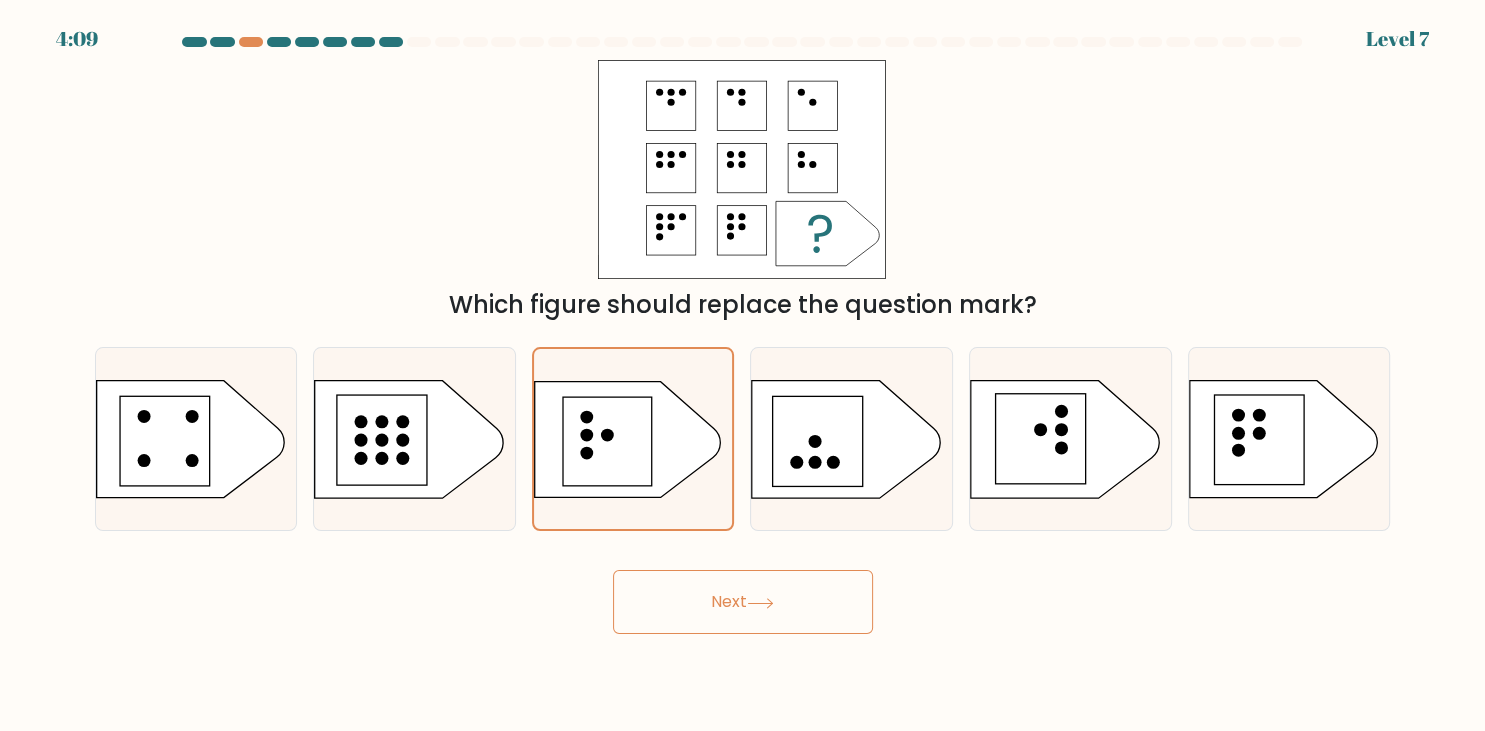click on "Next" at bounding box center (743, 602) 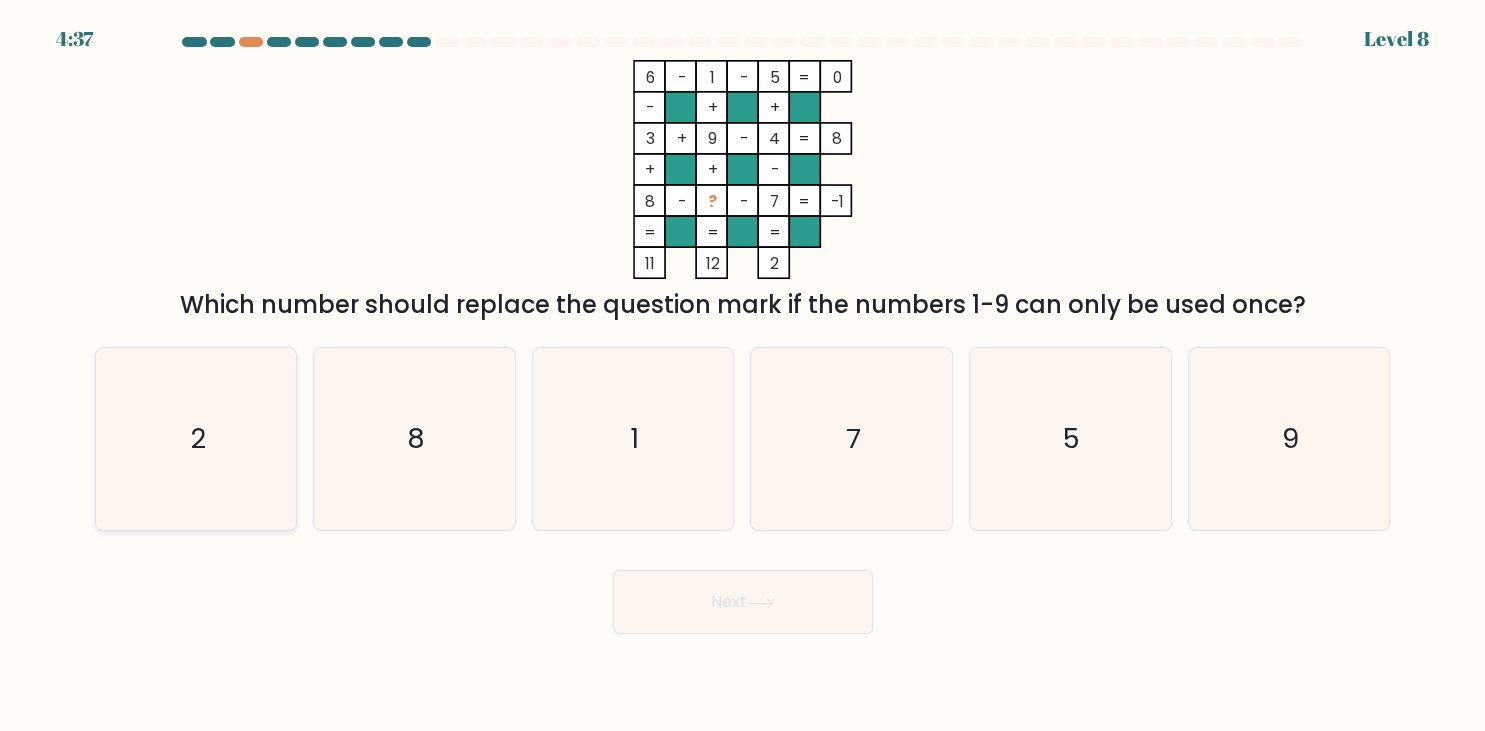 click on "2" 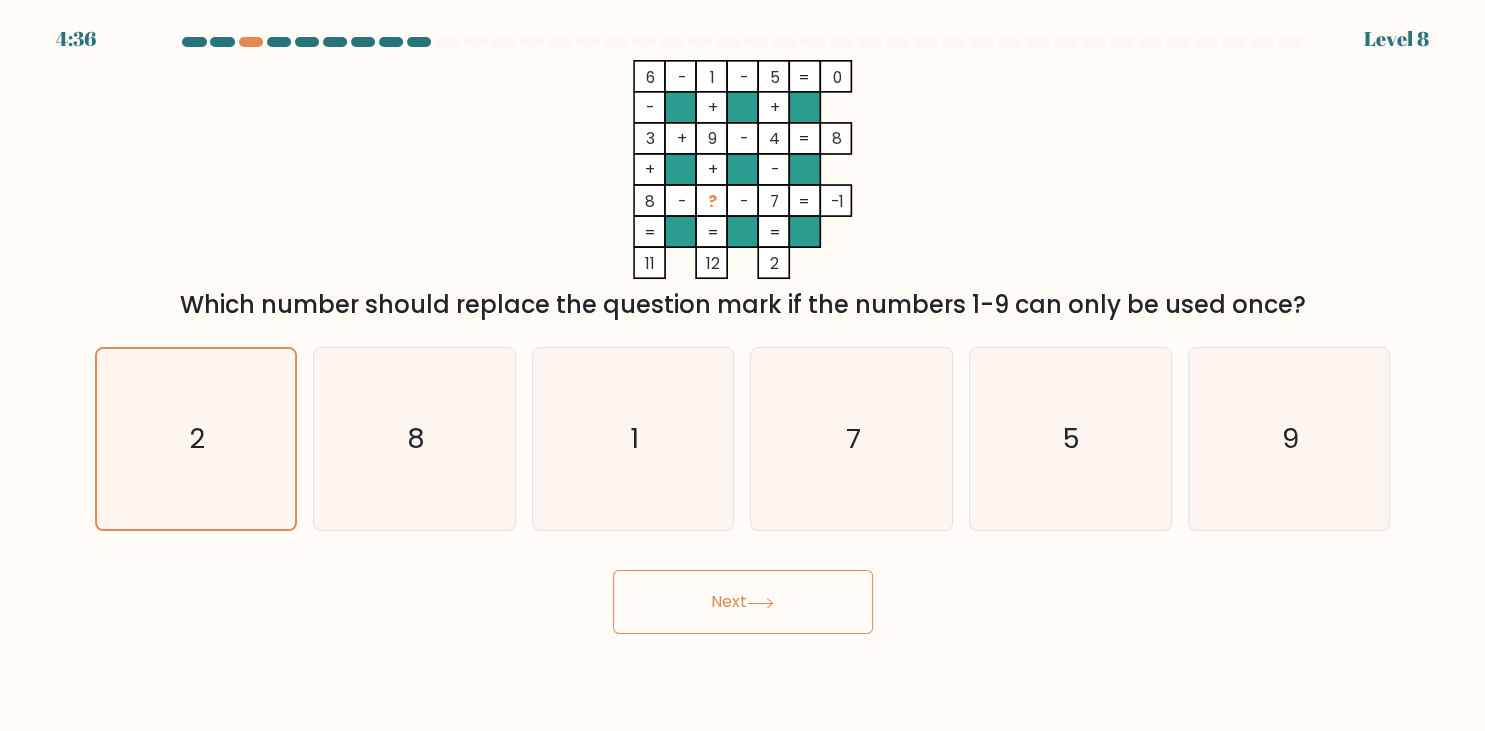 click 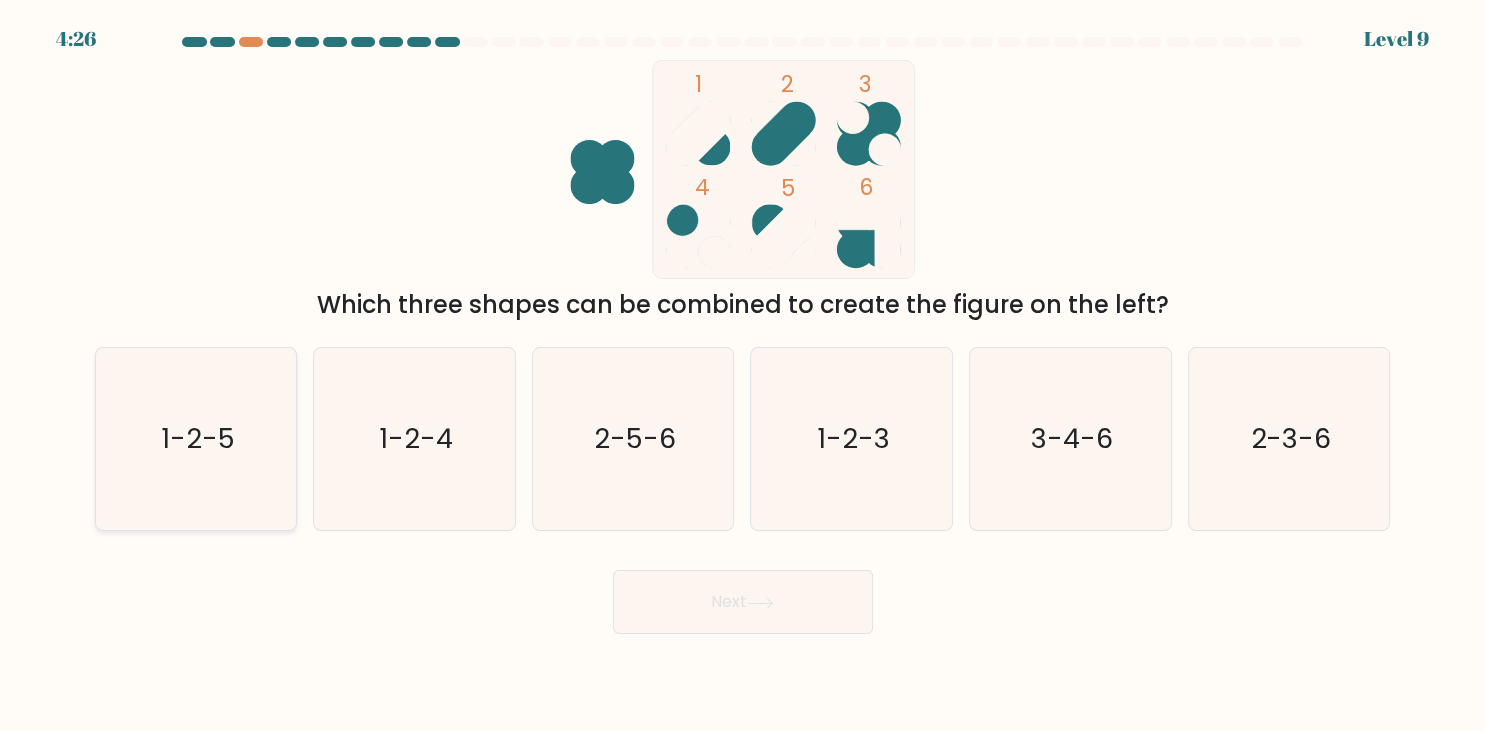click on "1-2-5" 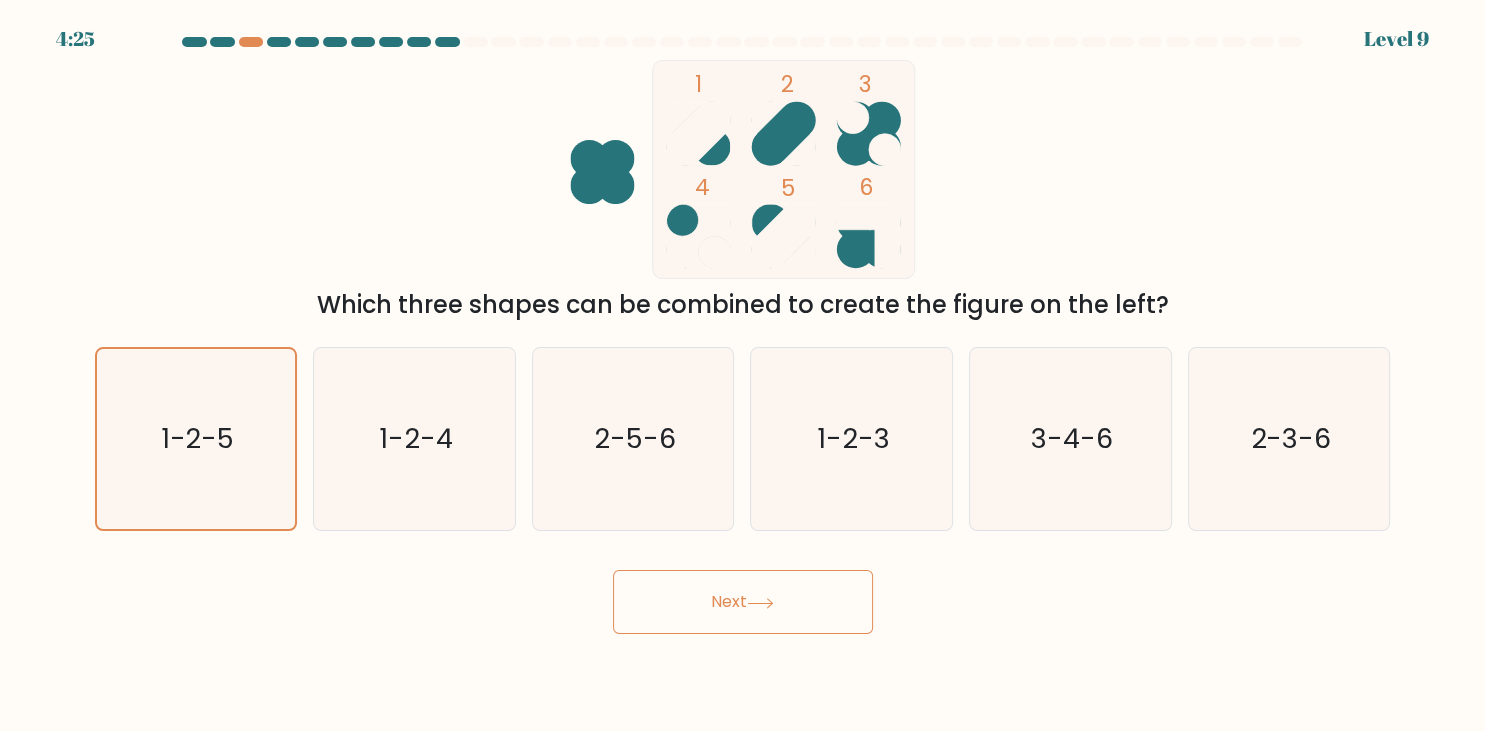 click 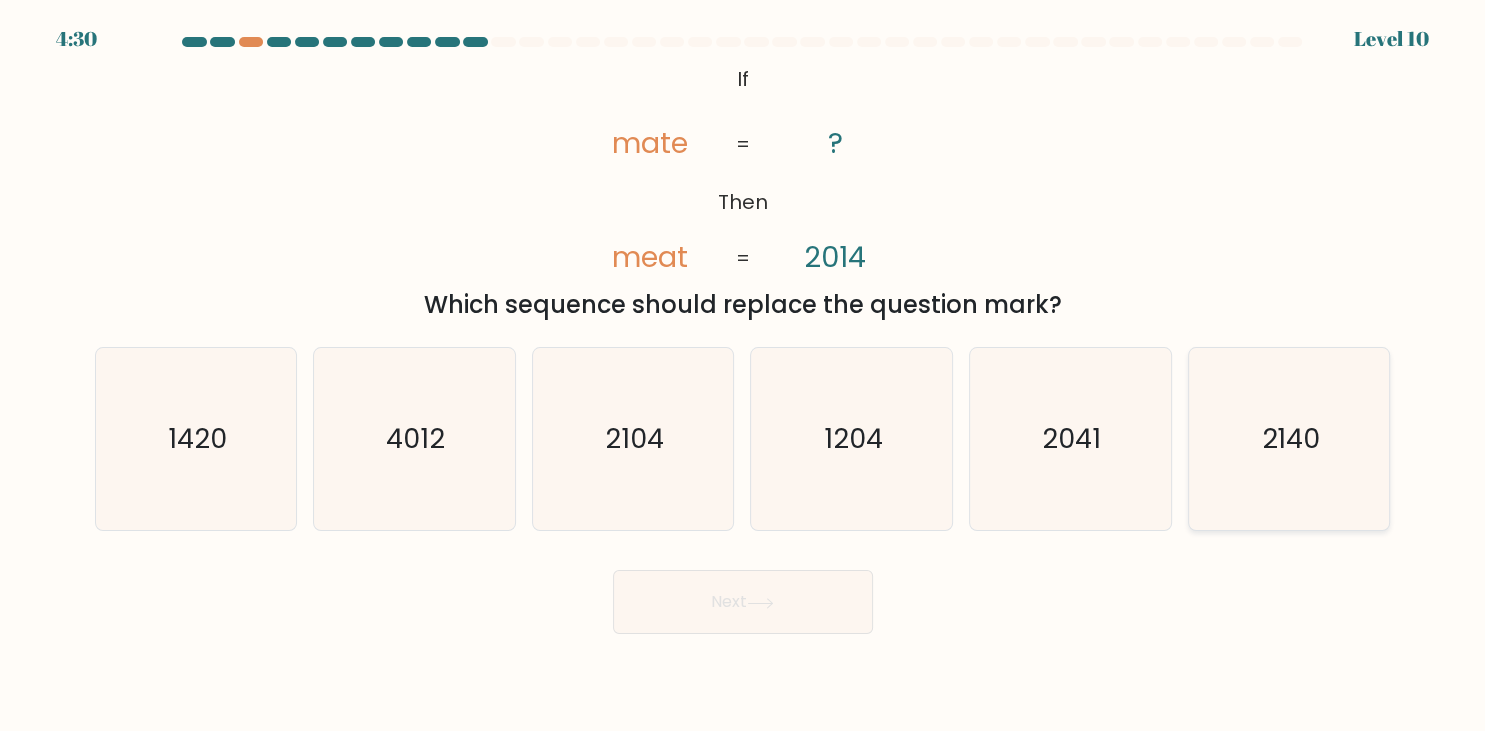 click on "2140" 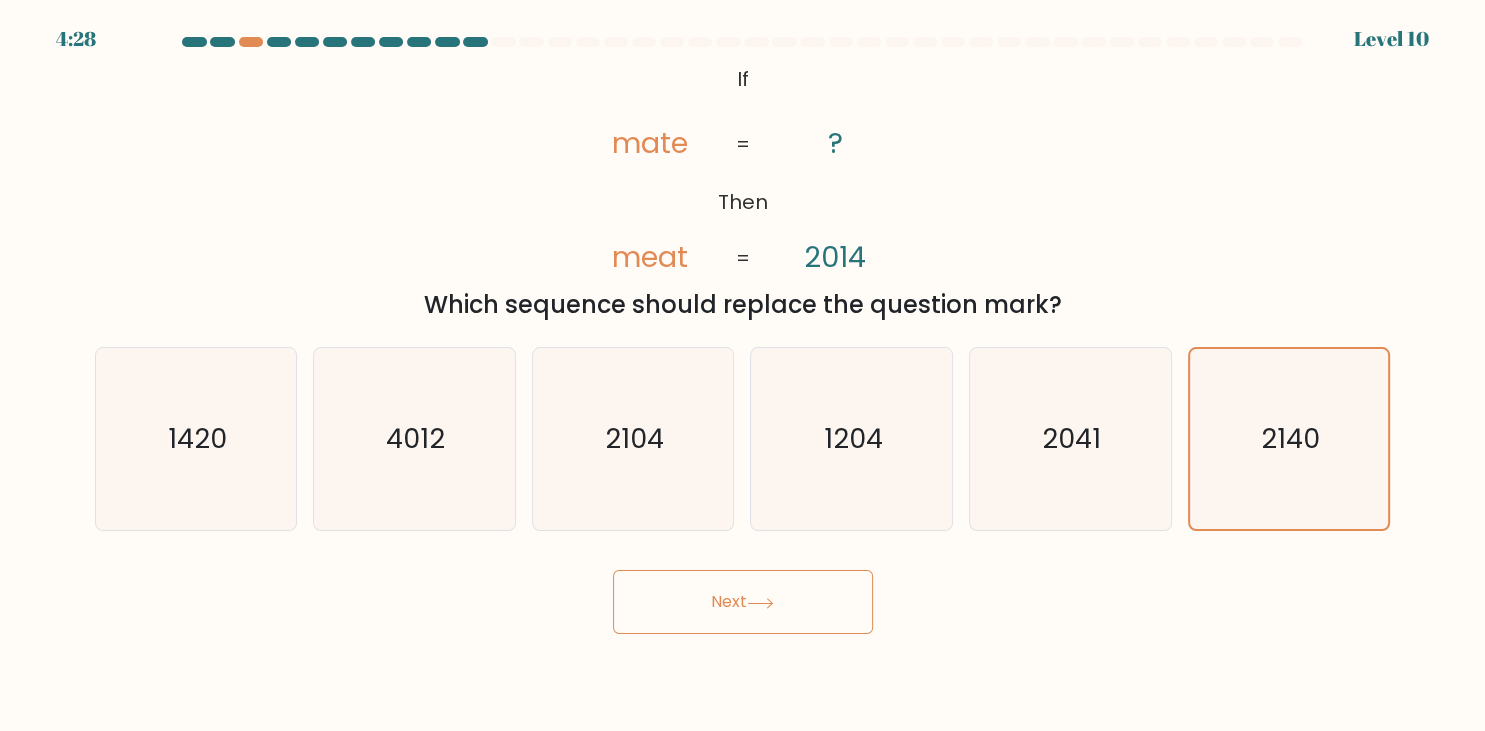 click on "Next" at bounding box center [743, 602] 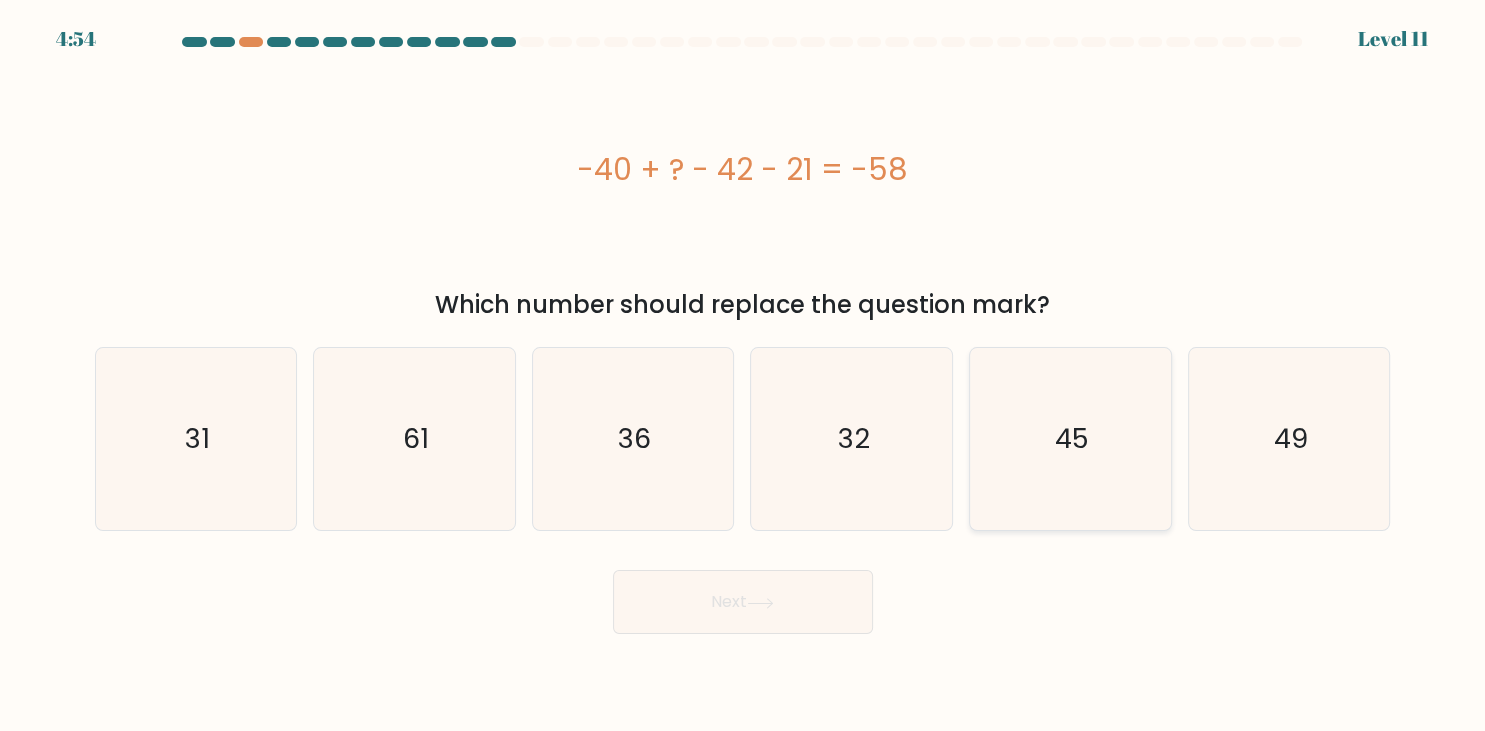 click on "45" 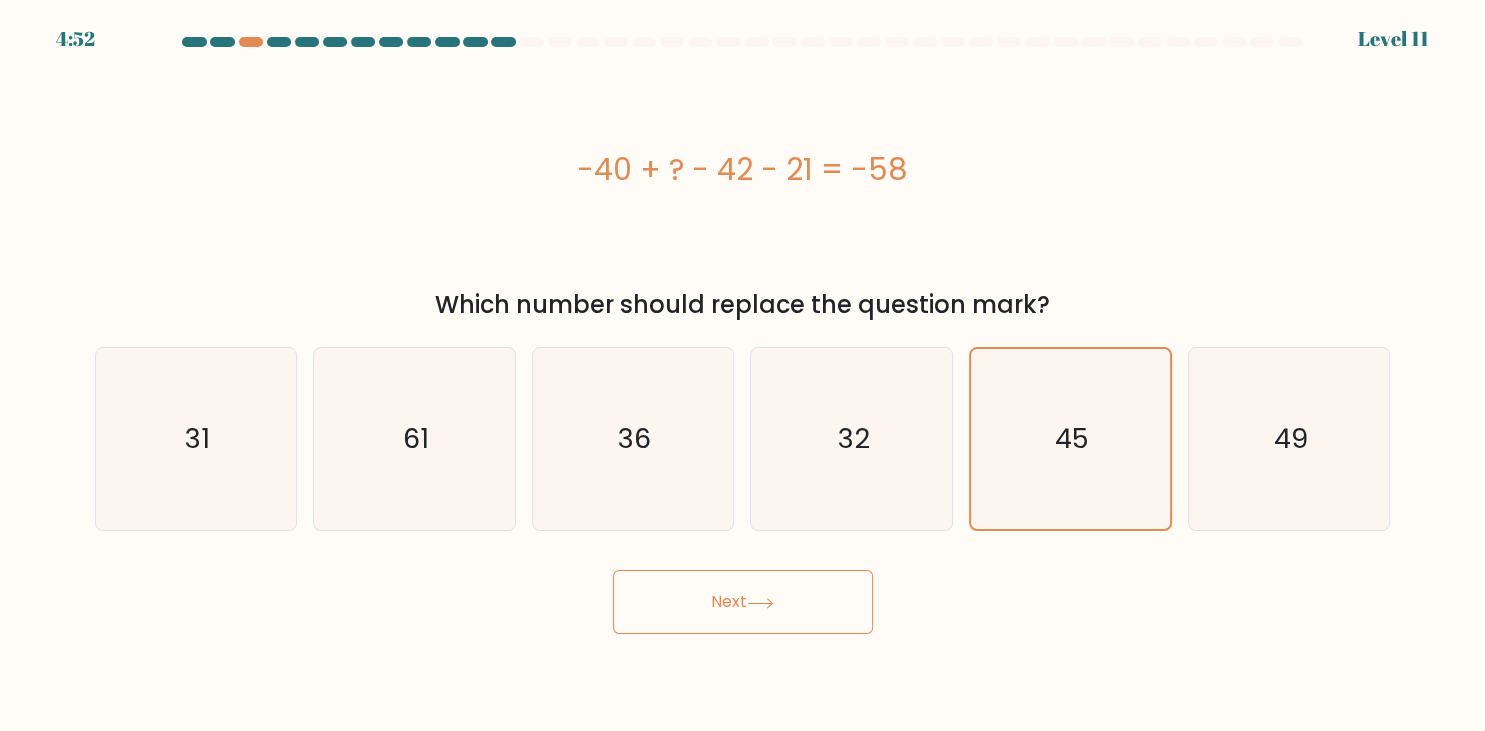 click on "Next" at bounding box center [743, 602] 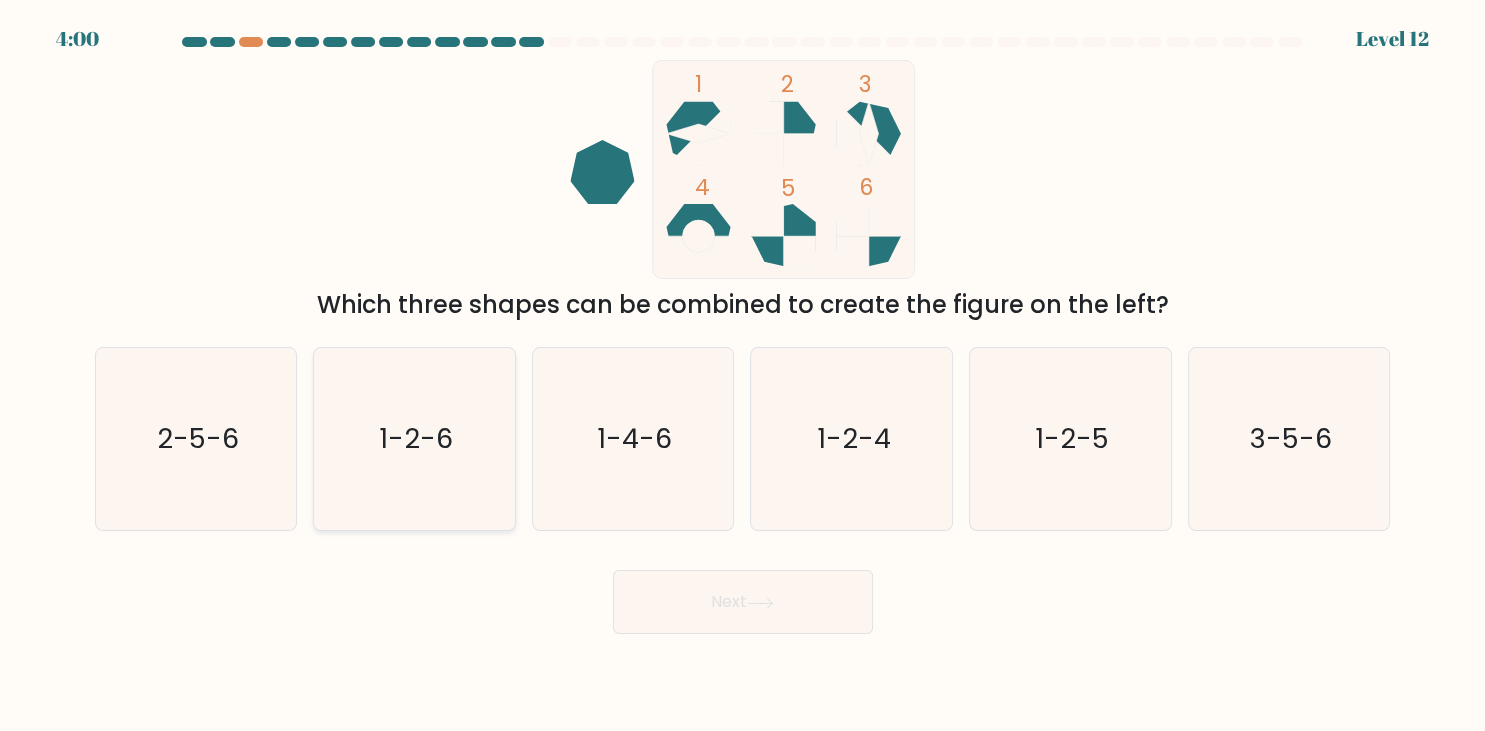 click on "1-2-6" 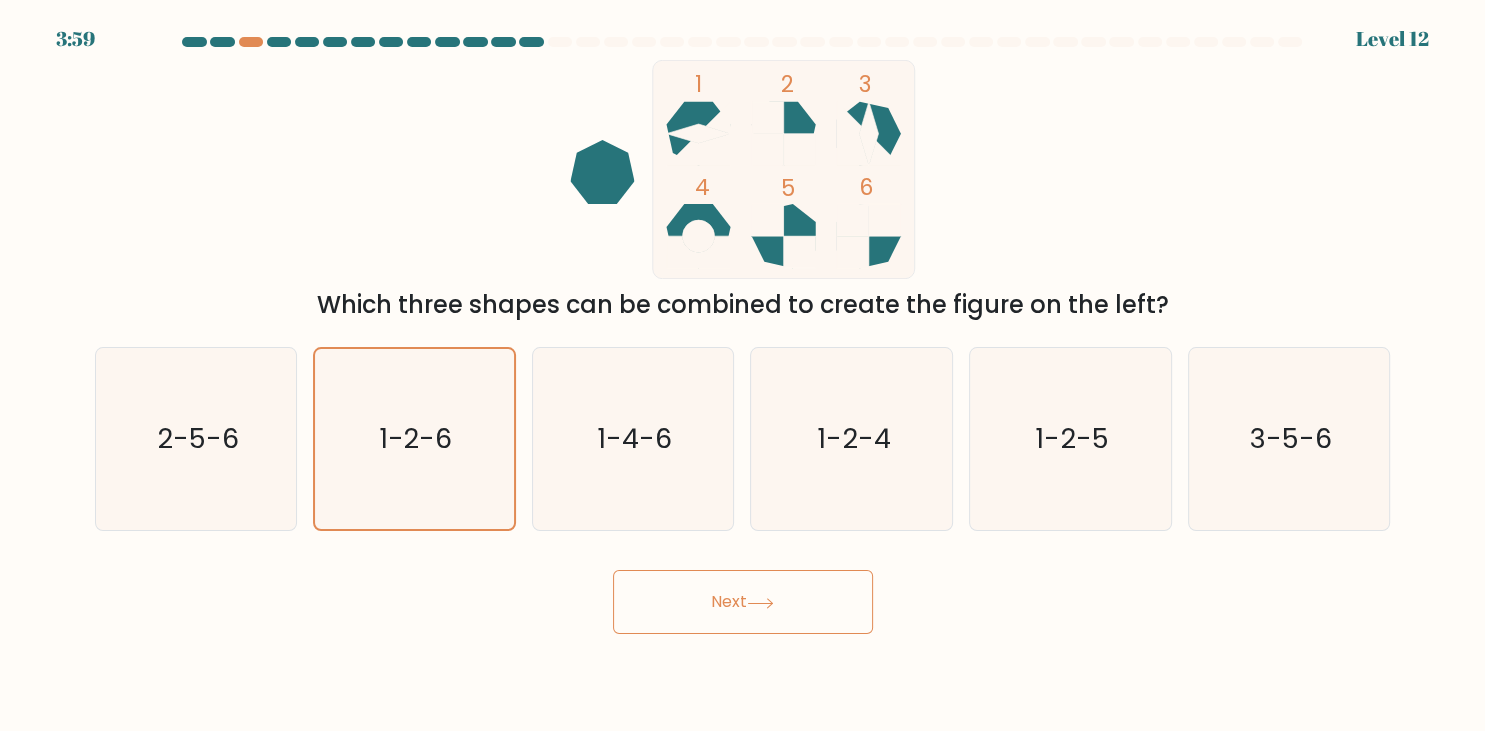 click on "Next" at bounding box center [743, 602] 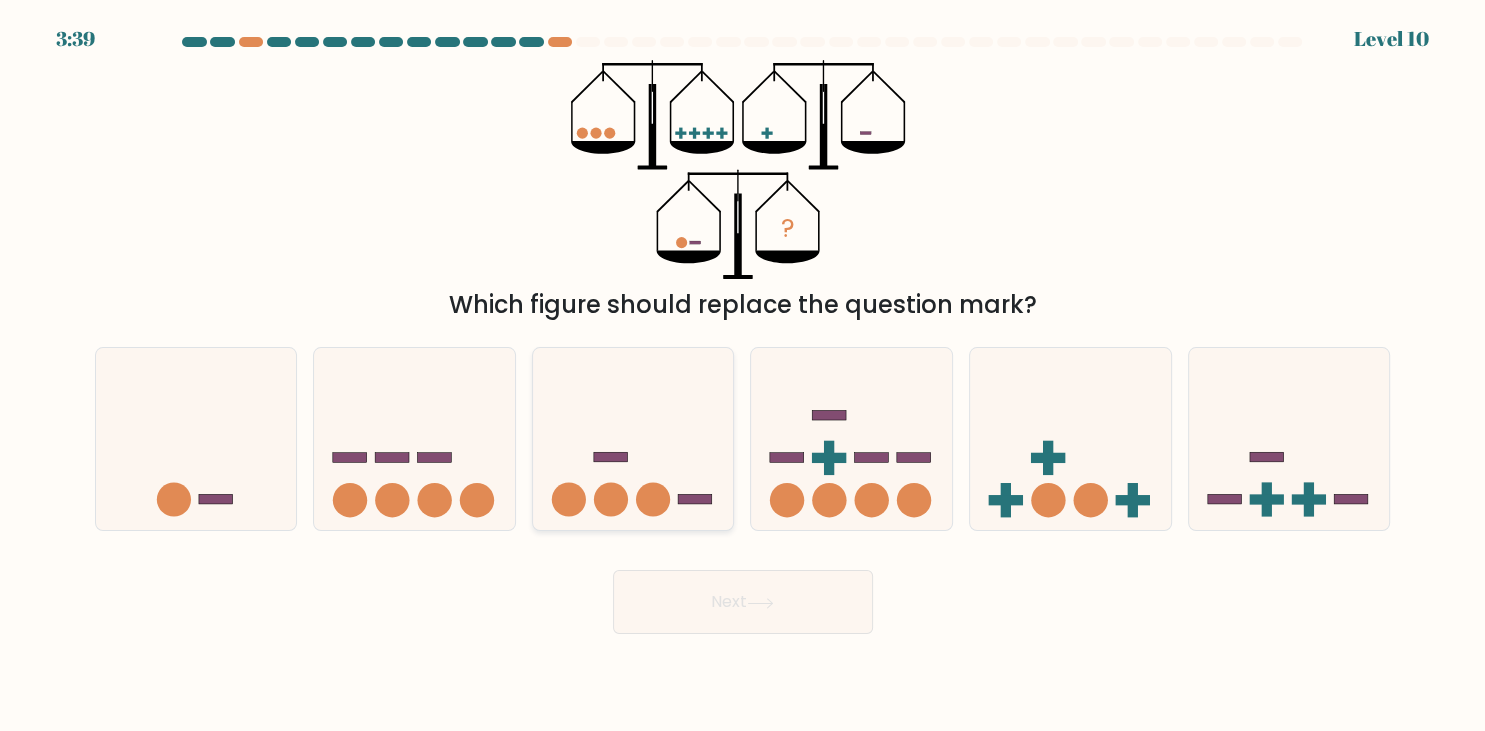 click 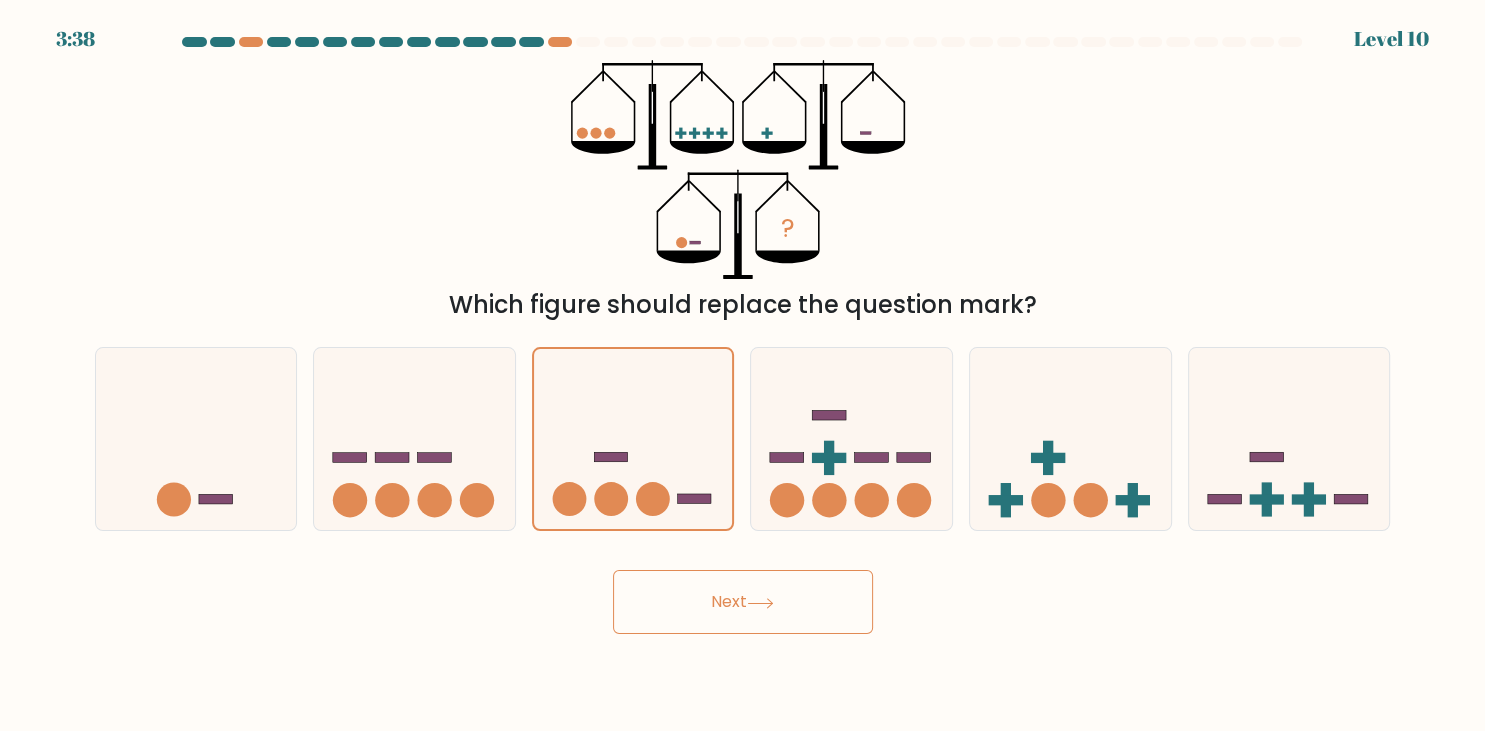 click on "Next" at bounding box center (743, 602) 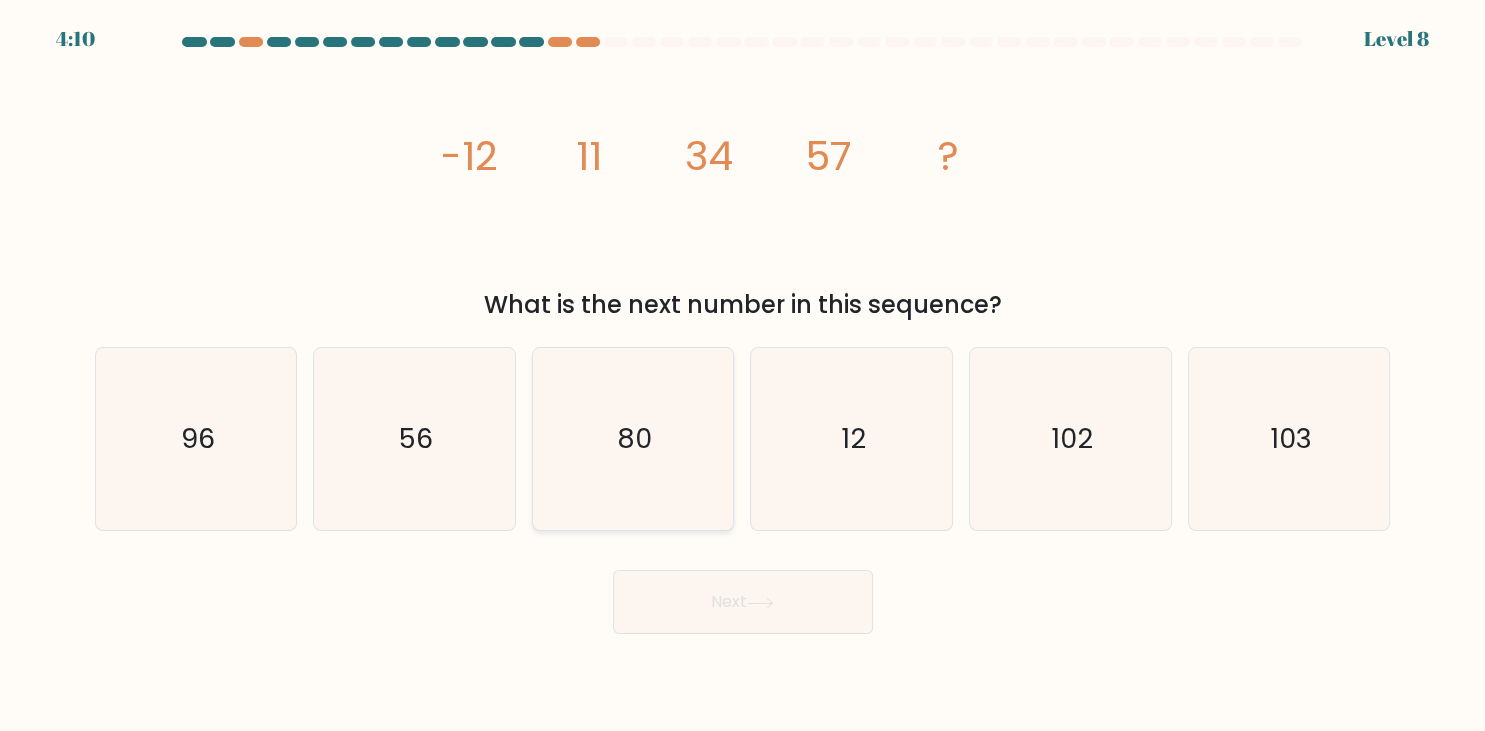 click on "80" 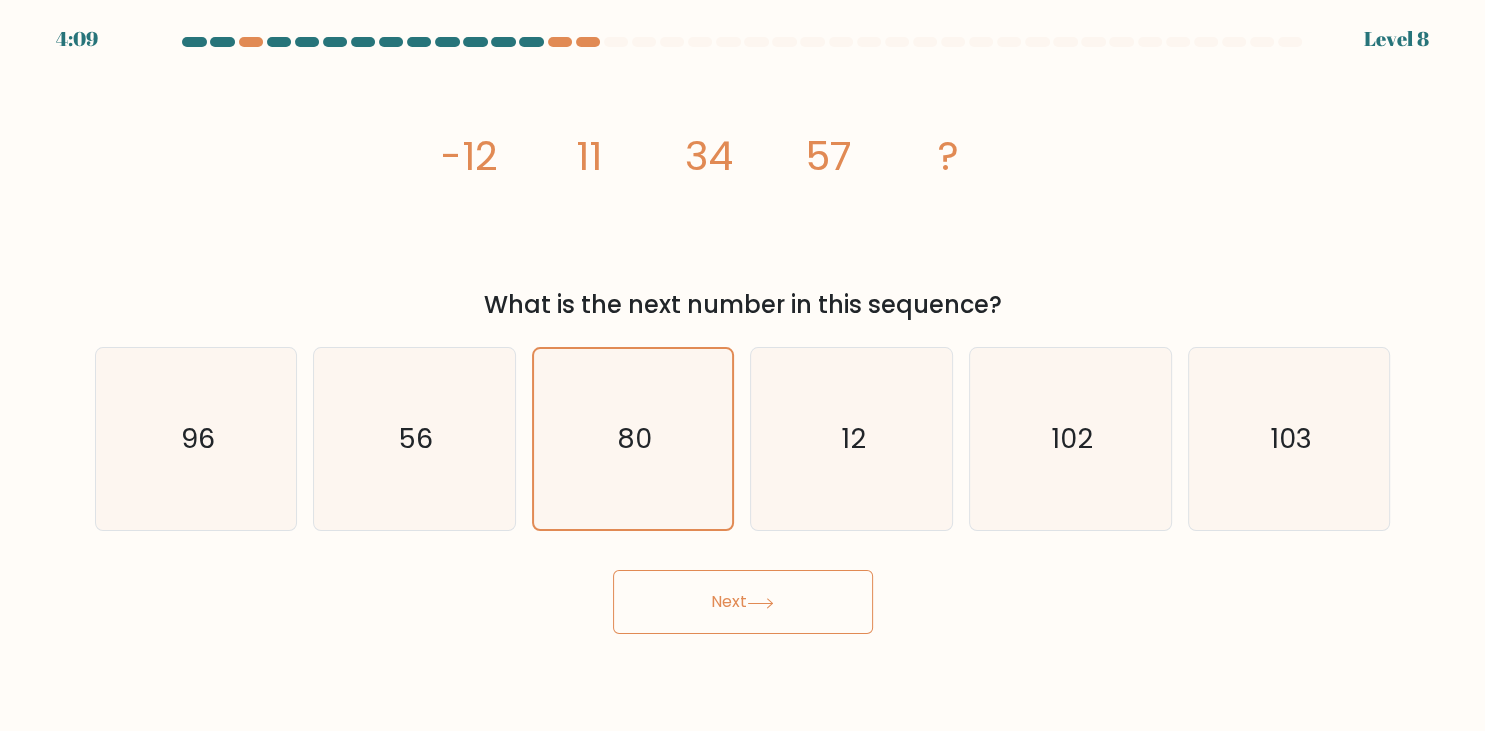 click on "Next" at bounding box center [743, 602] 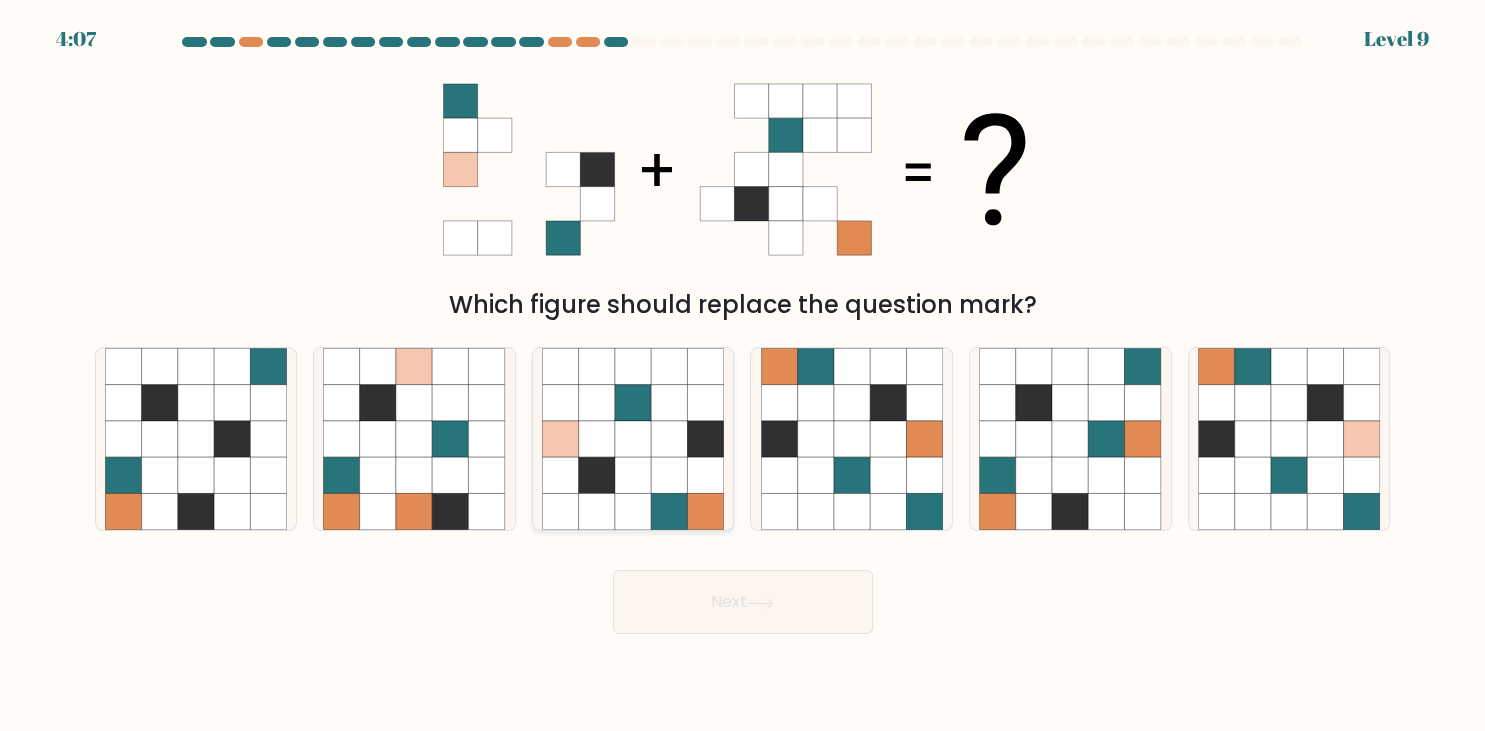 click 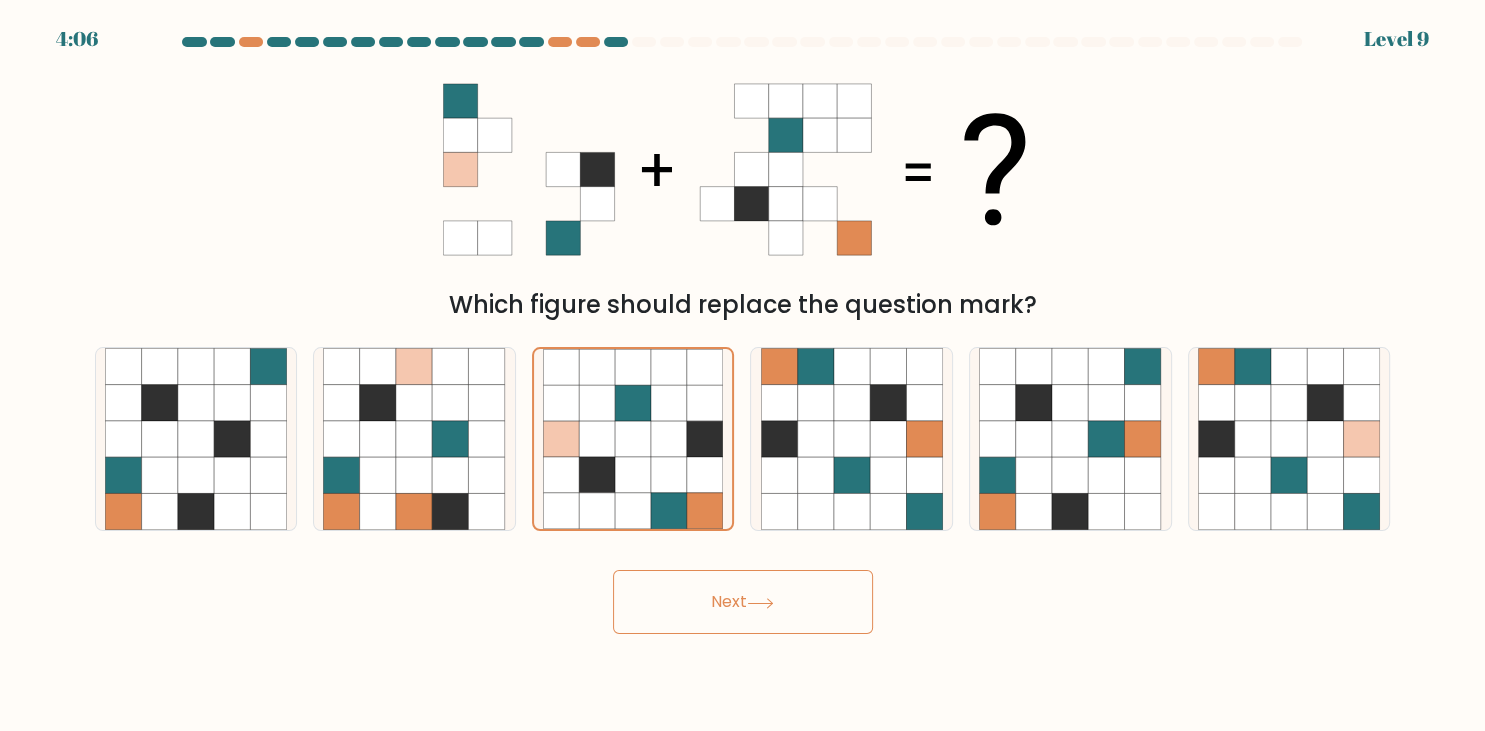 click on "Next" at bounding box center [743, 602] 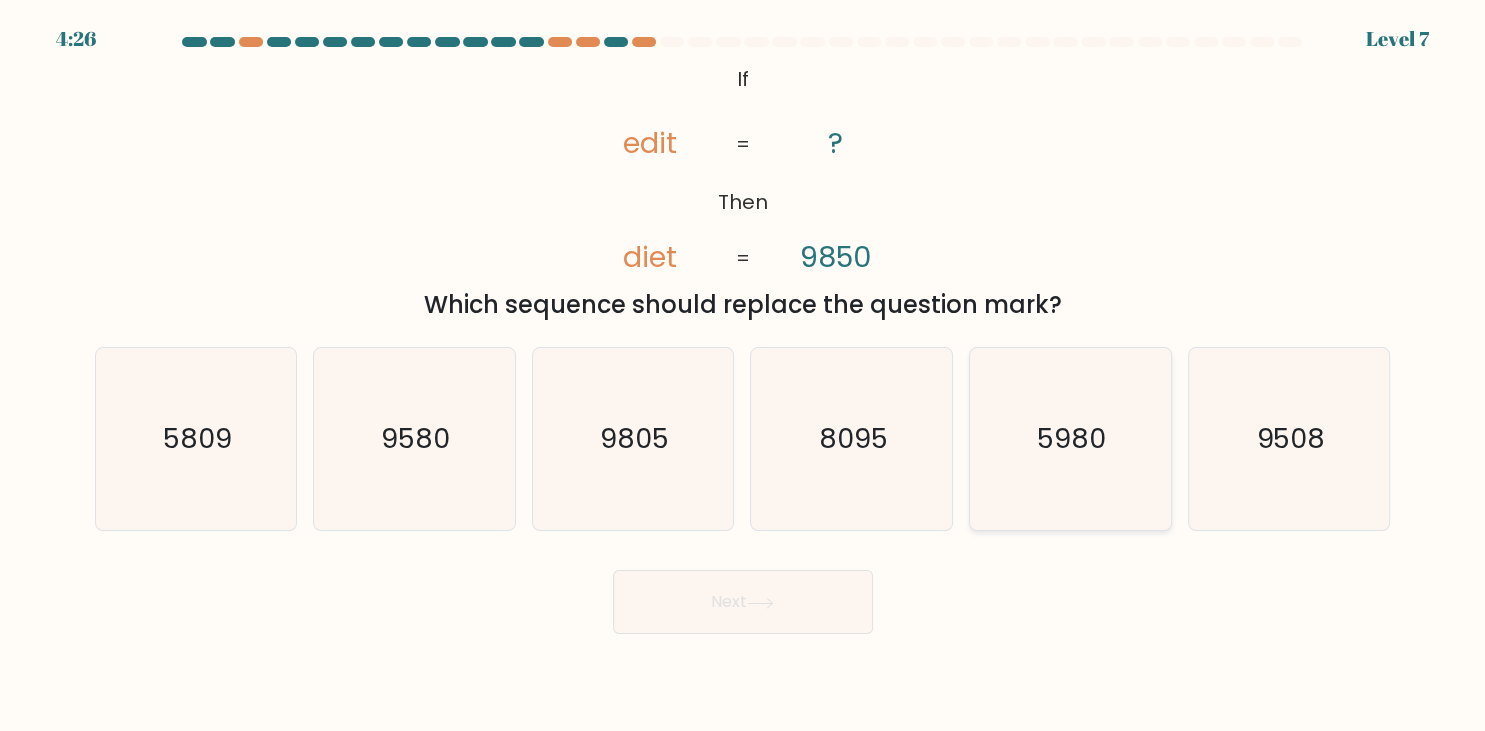 click on "5980" 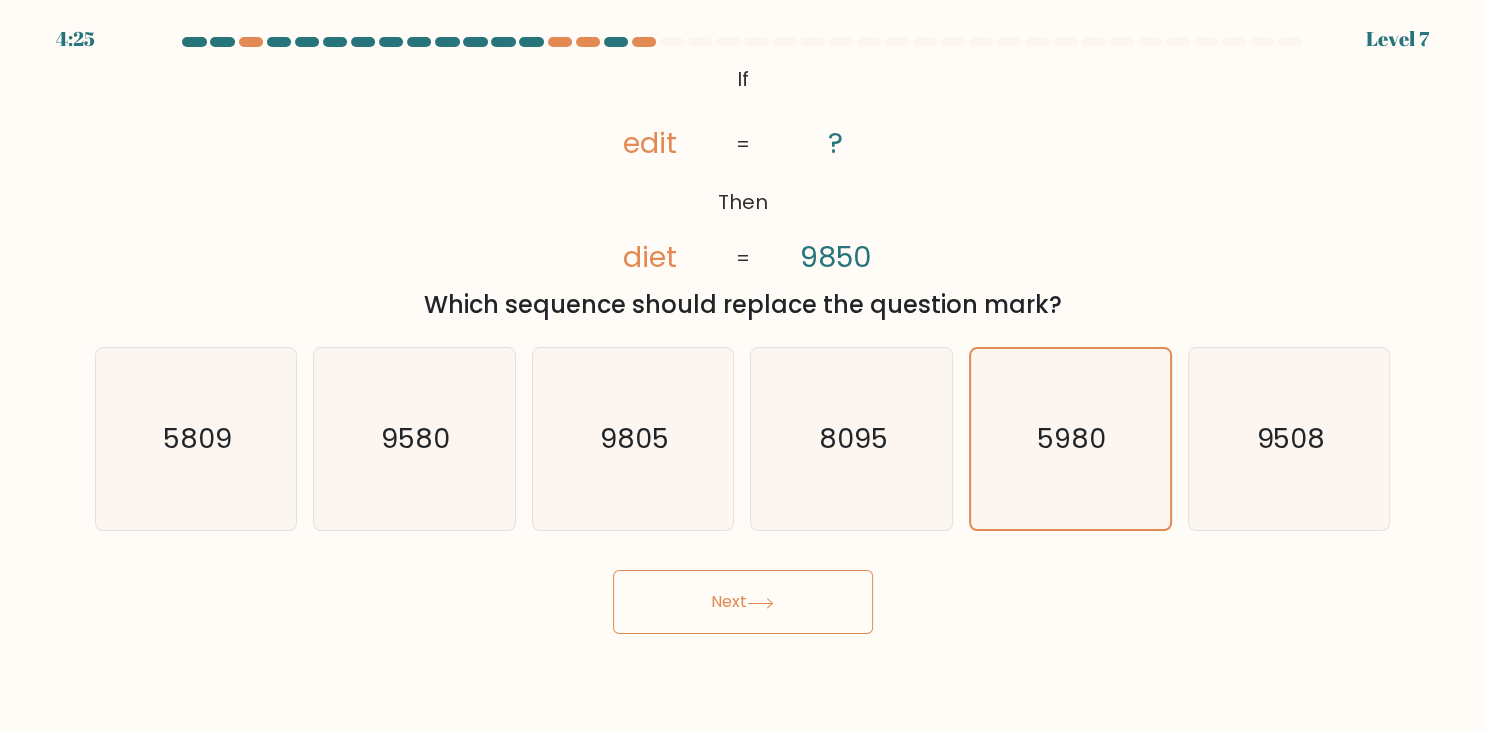click on "Next" at bounding box center [743, 602] 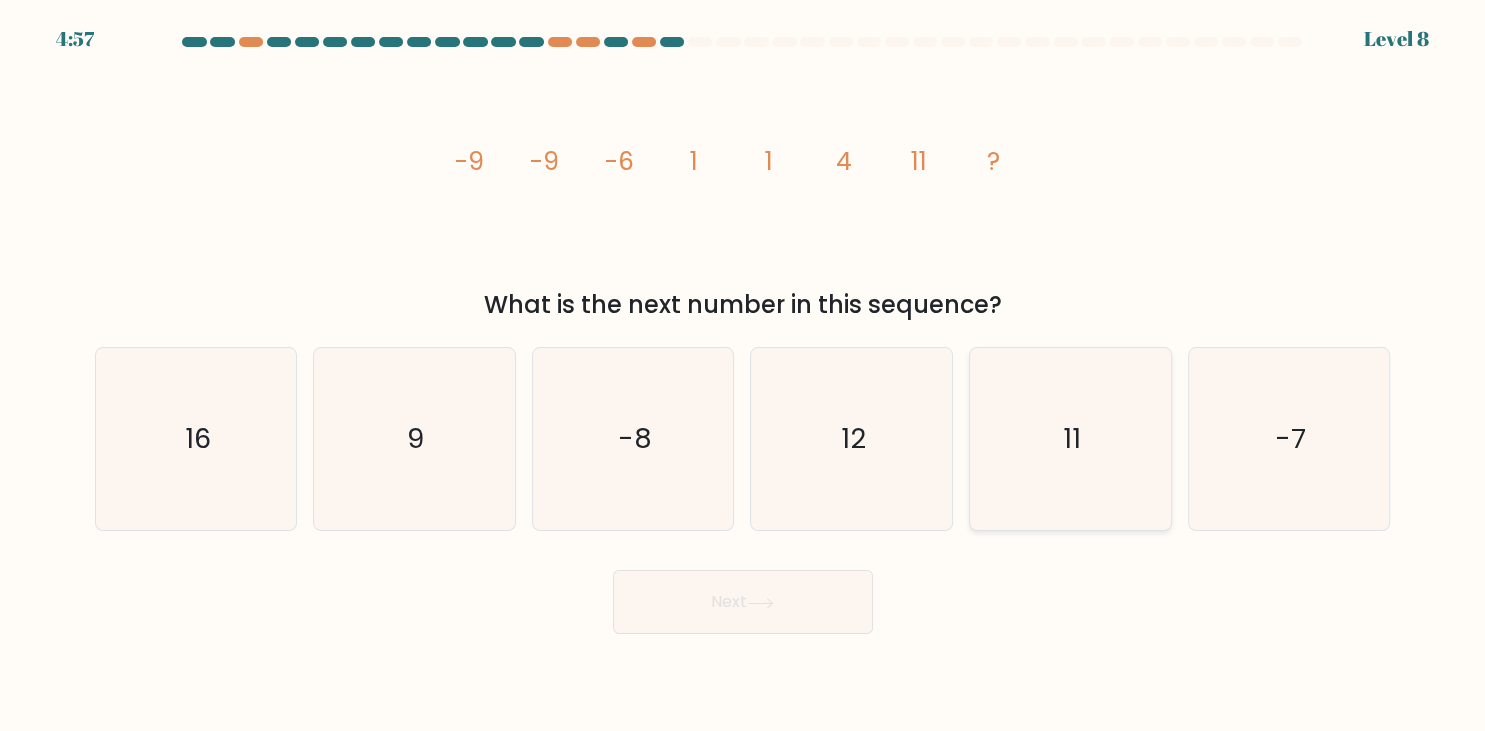 click on "11" 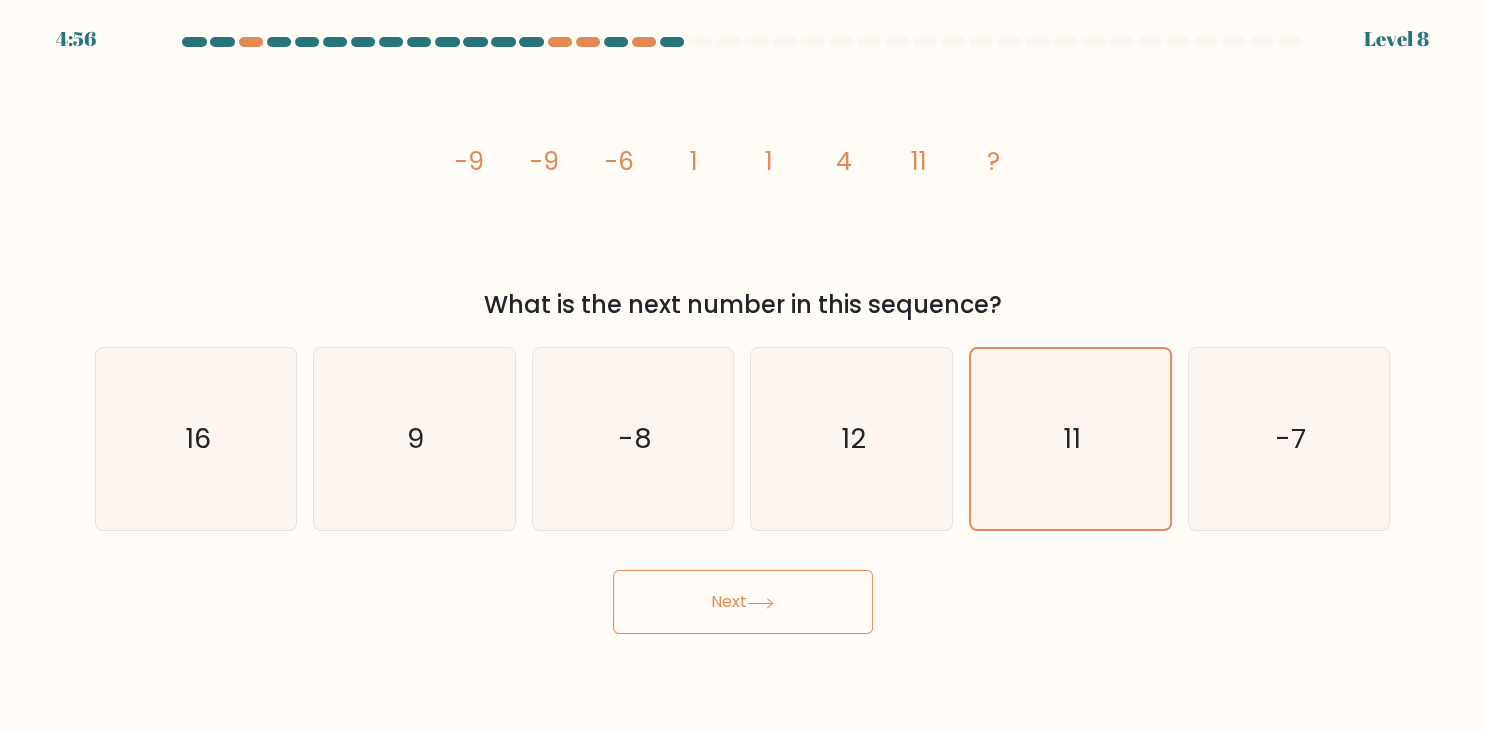 click on "Next" at bounding box center (743, 602) 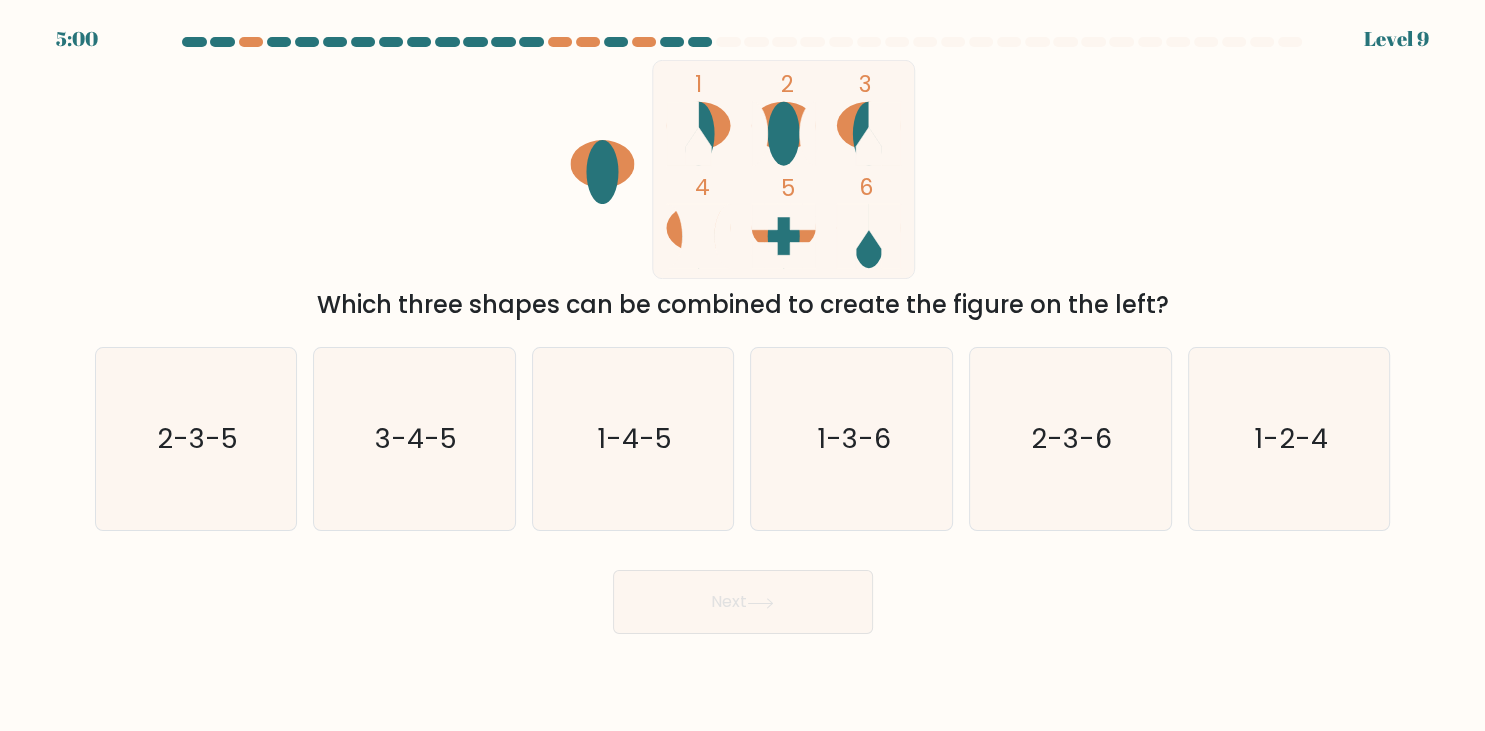 click on "d.
1-3-6" at bounding box center [851, 439] 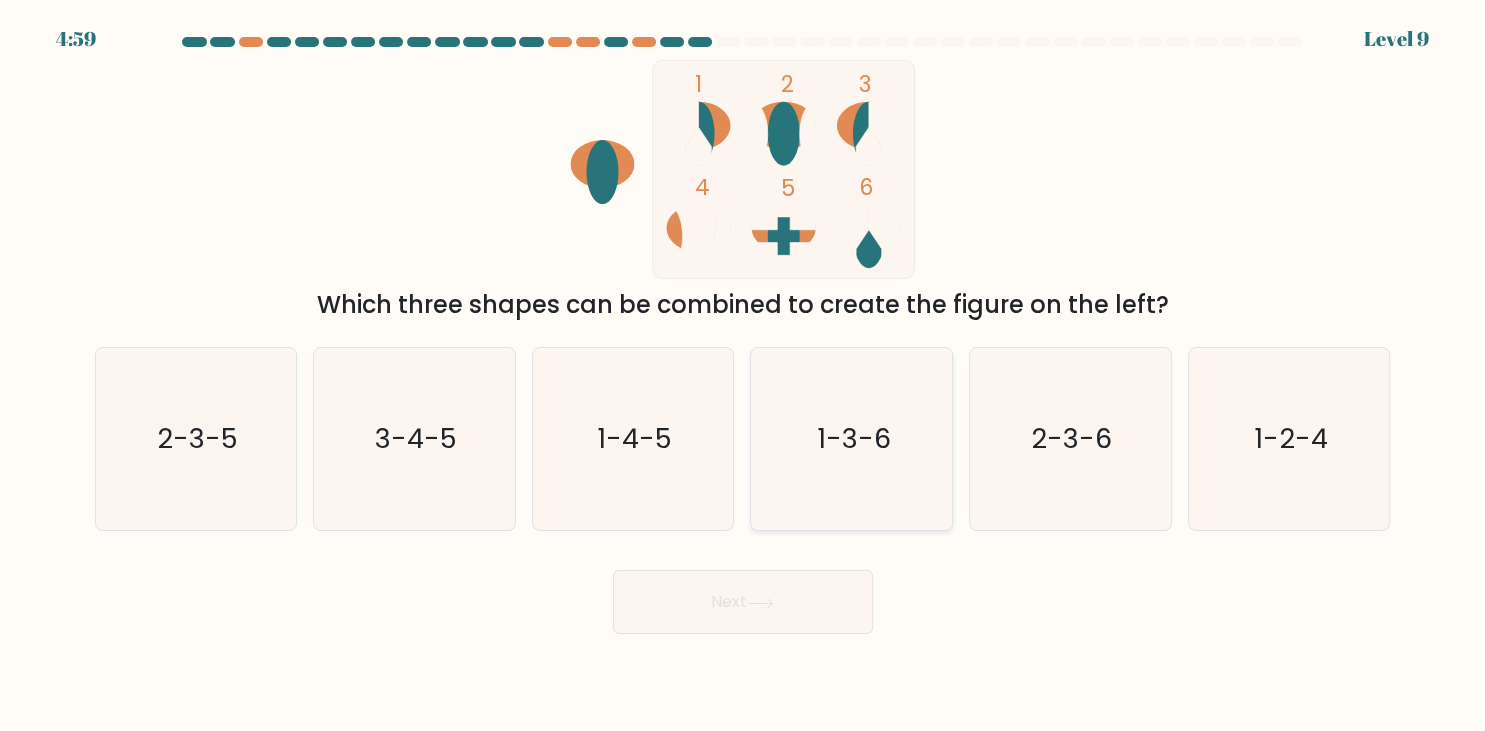 click on "1-3-6" 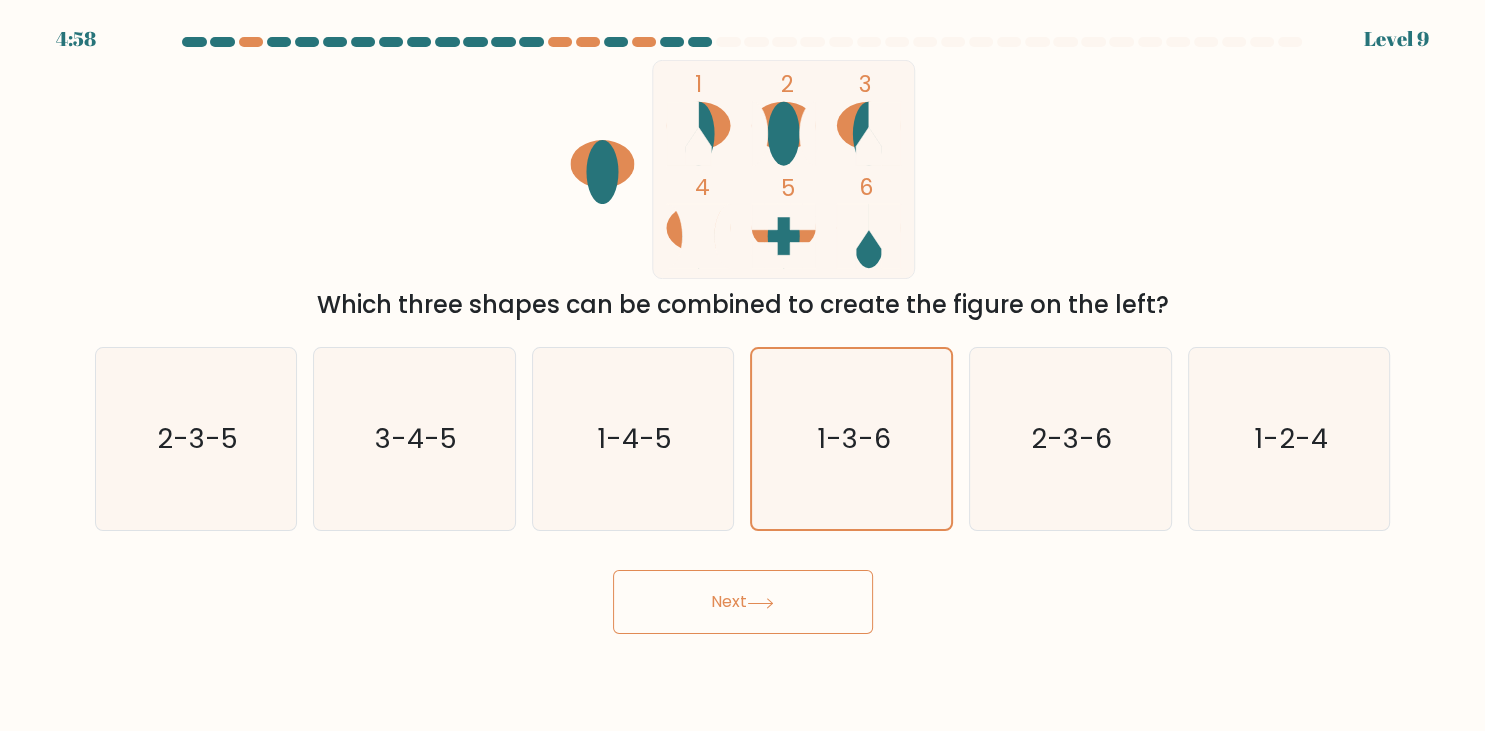 click on "Next" at bounding box center (743, 602) 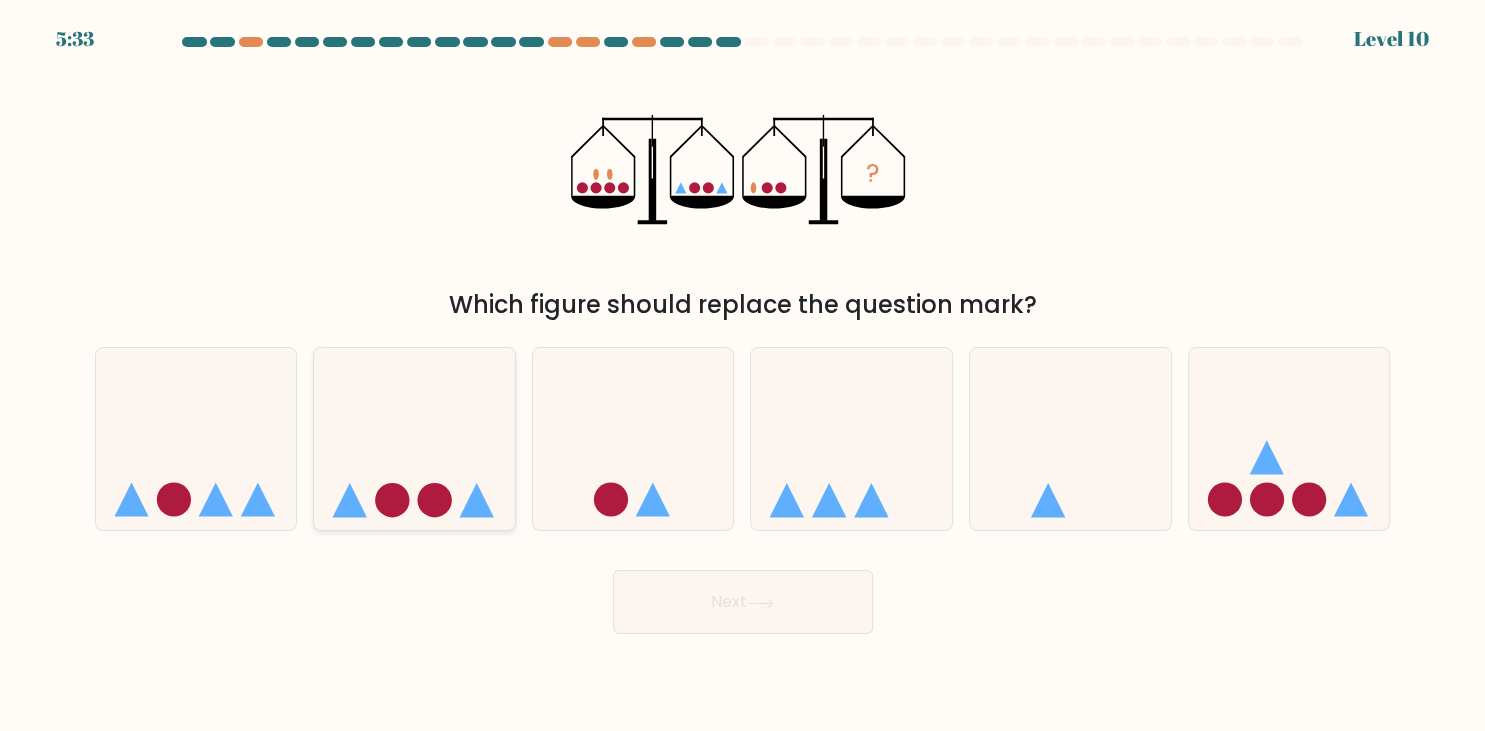 click 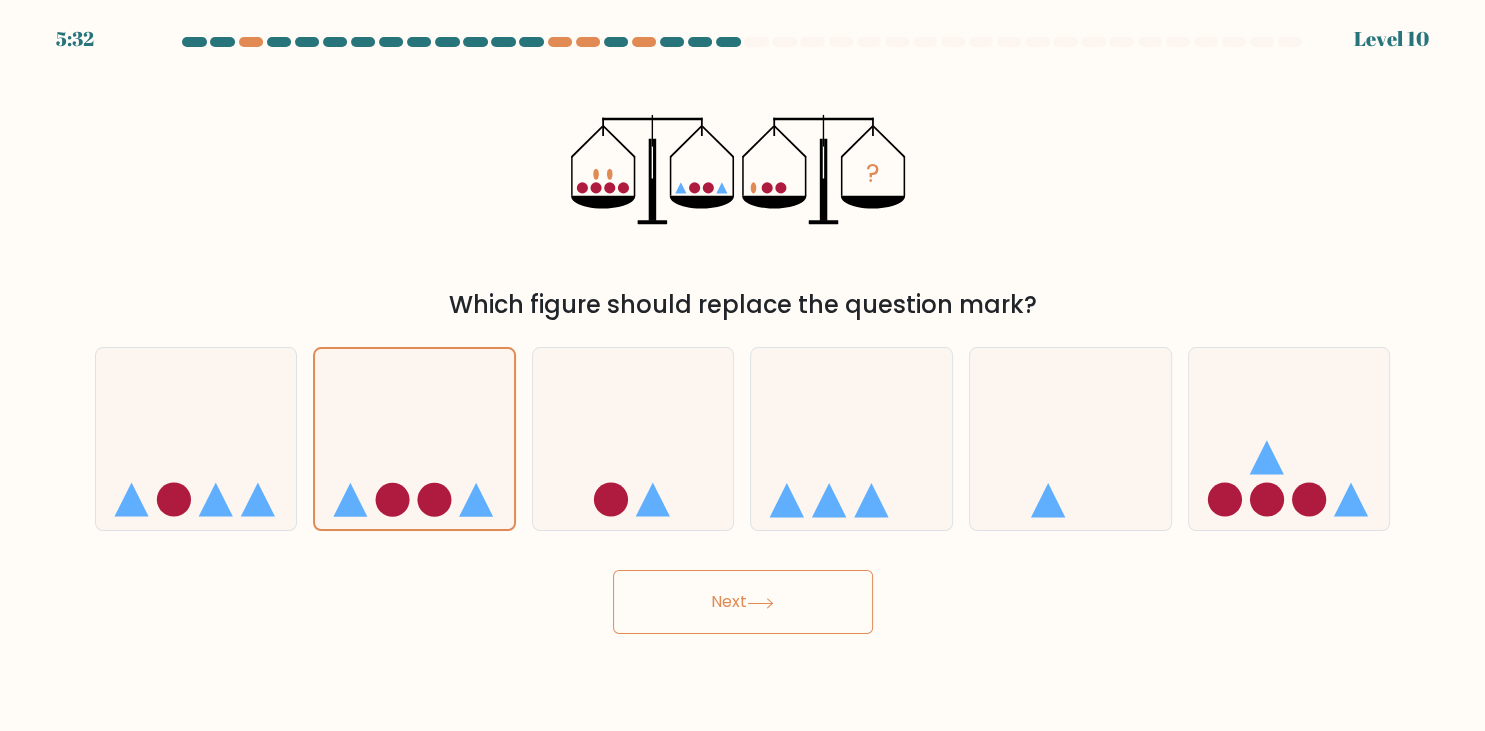 click on "Next" at bounding box center (743, 602) 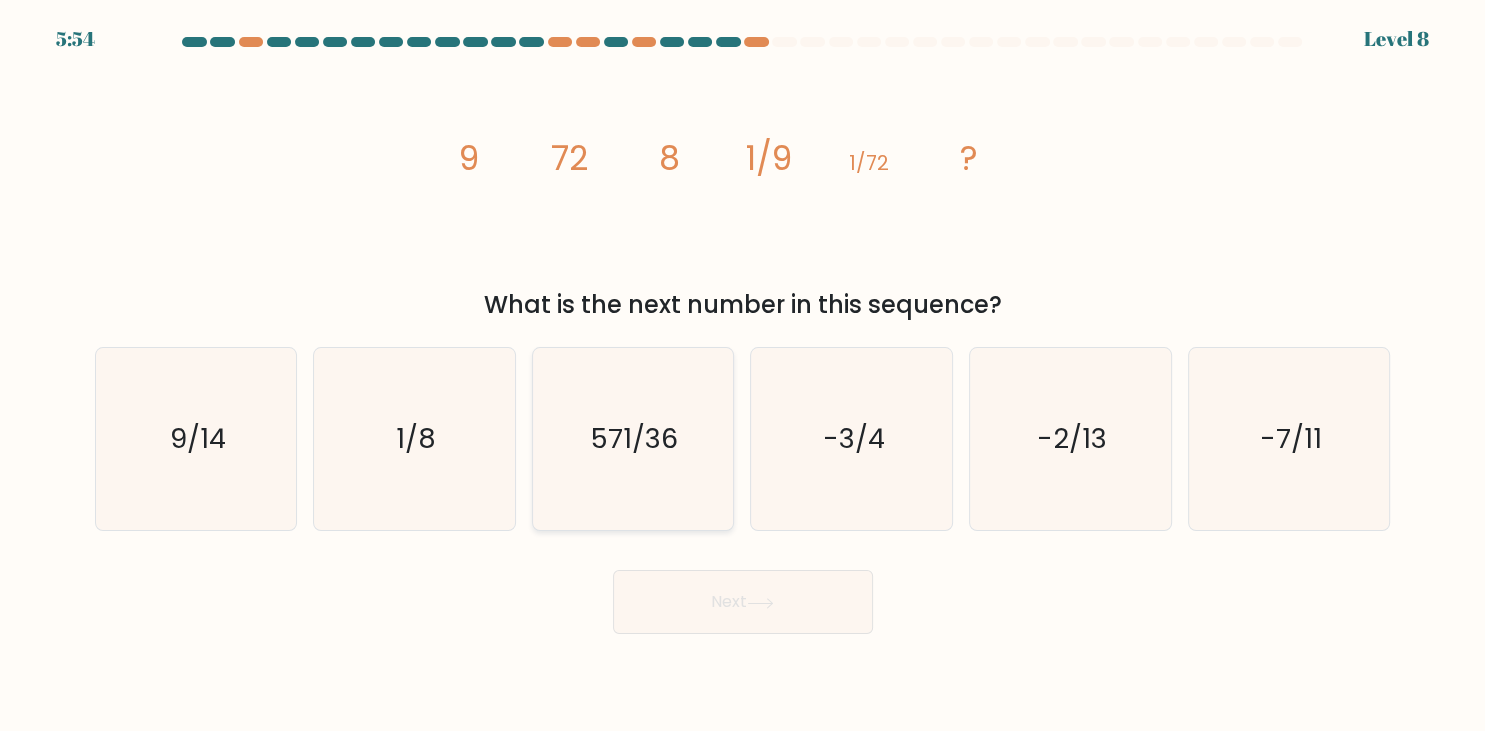 click on "571/36" 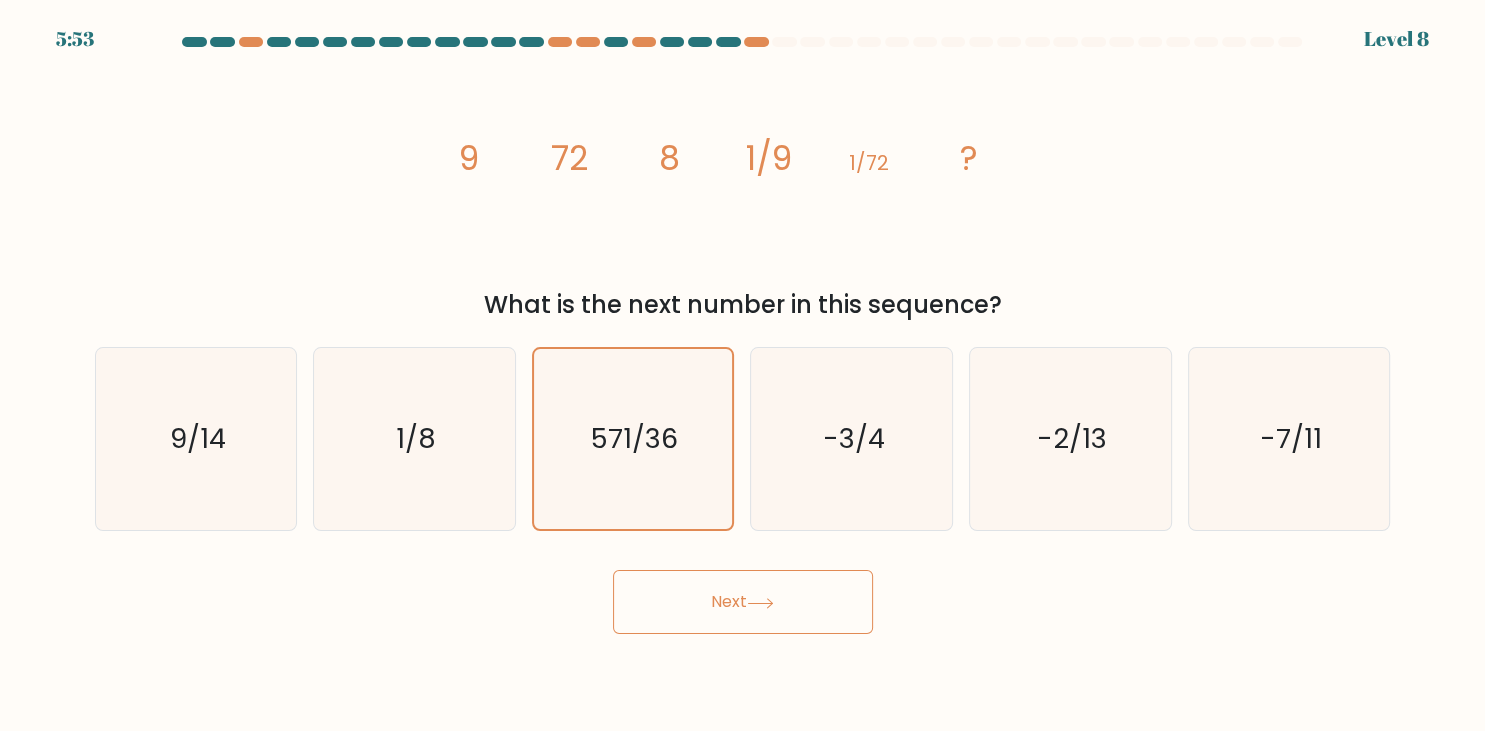 click on "Next" at bounding box center (743, 602) 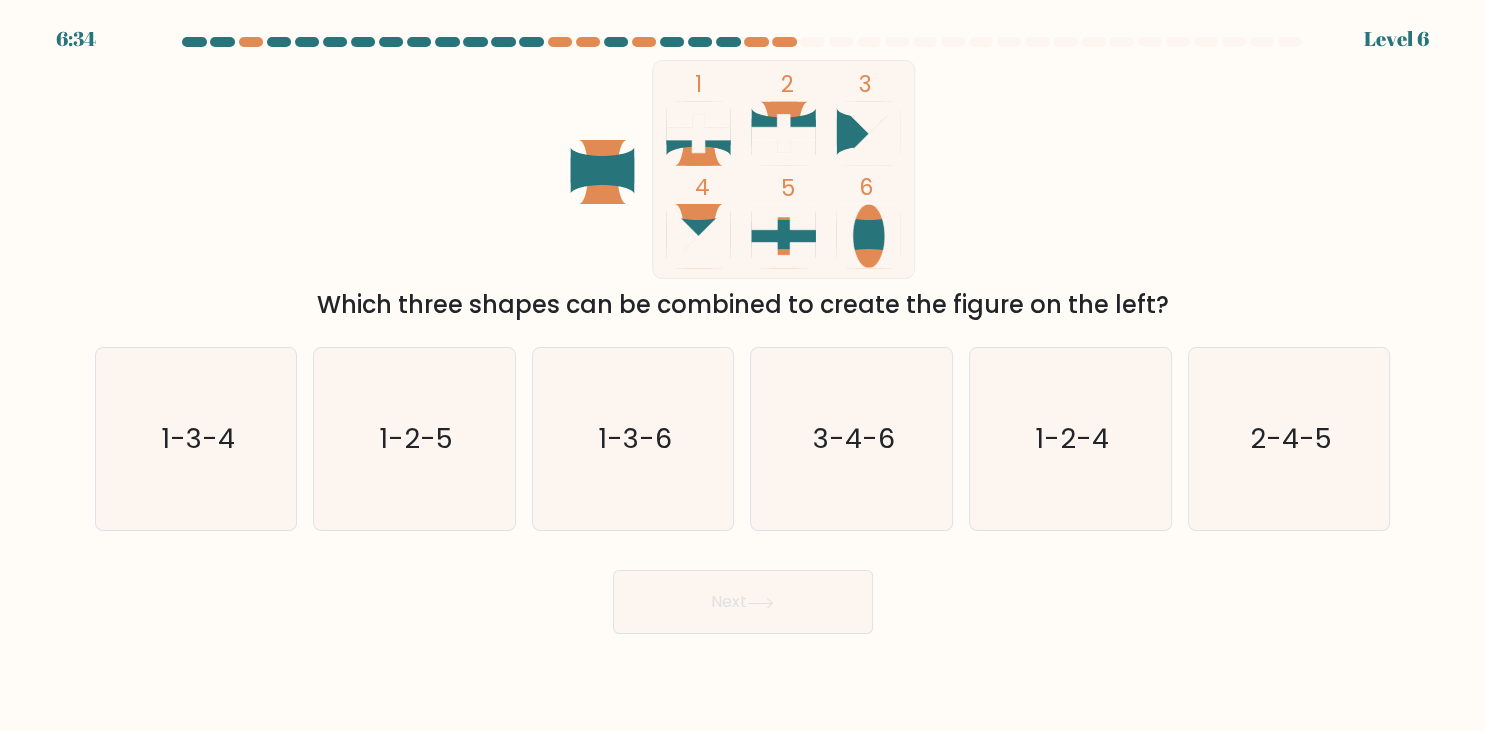 click at bounding box center (743, 46) 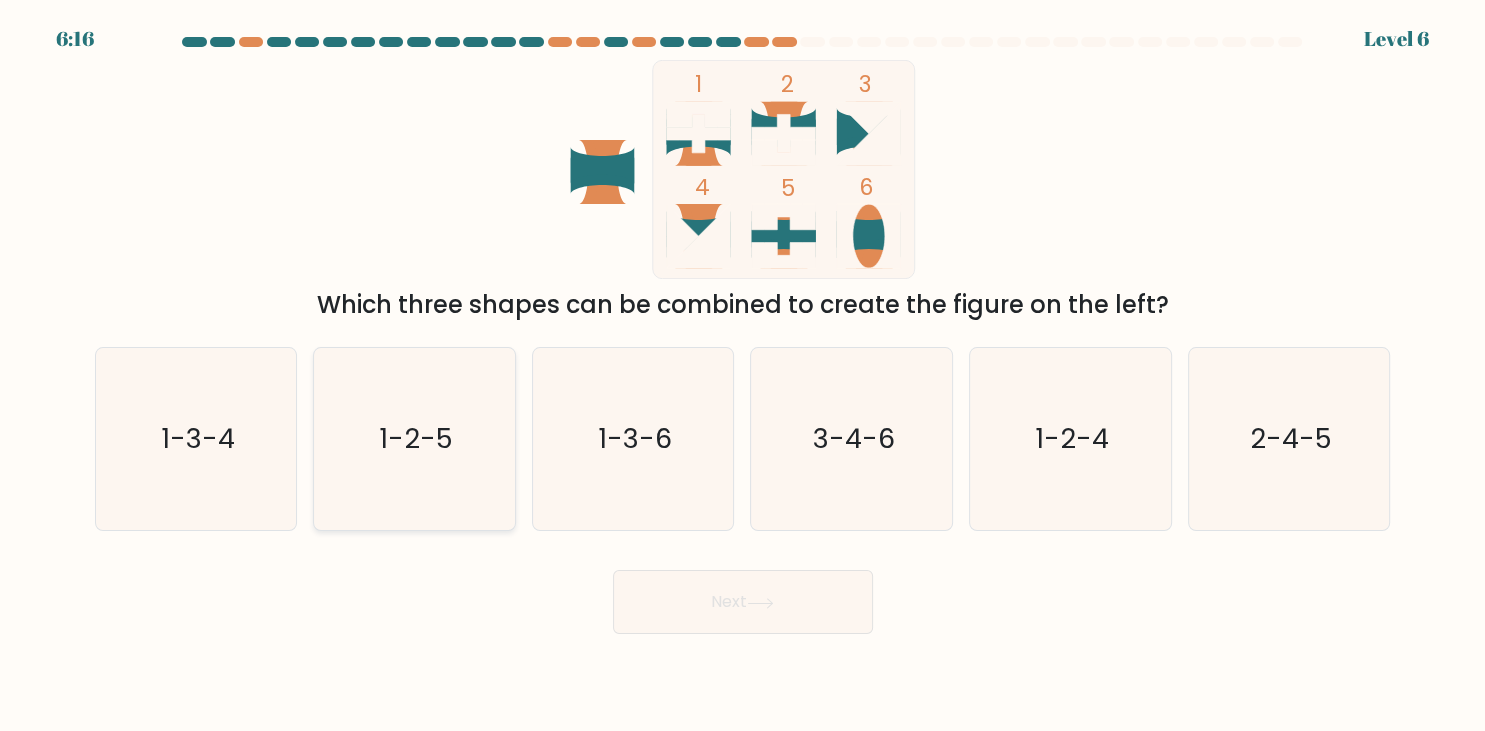 click on "1-2-5" 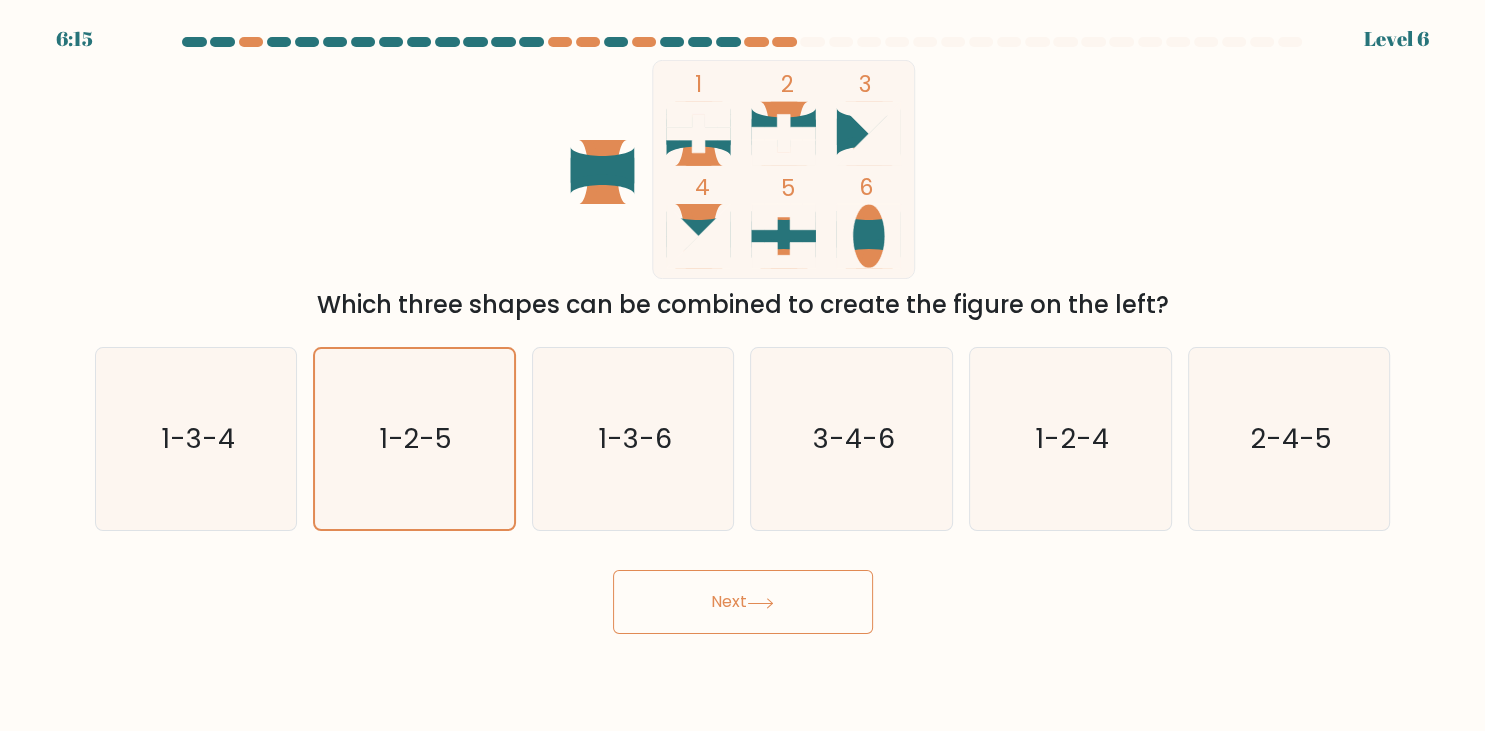 click on "Next" at bounding box center (743, 602) 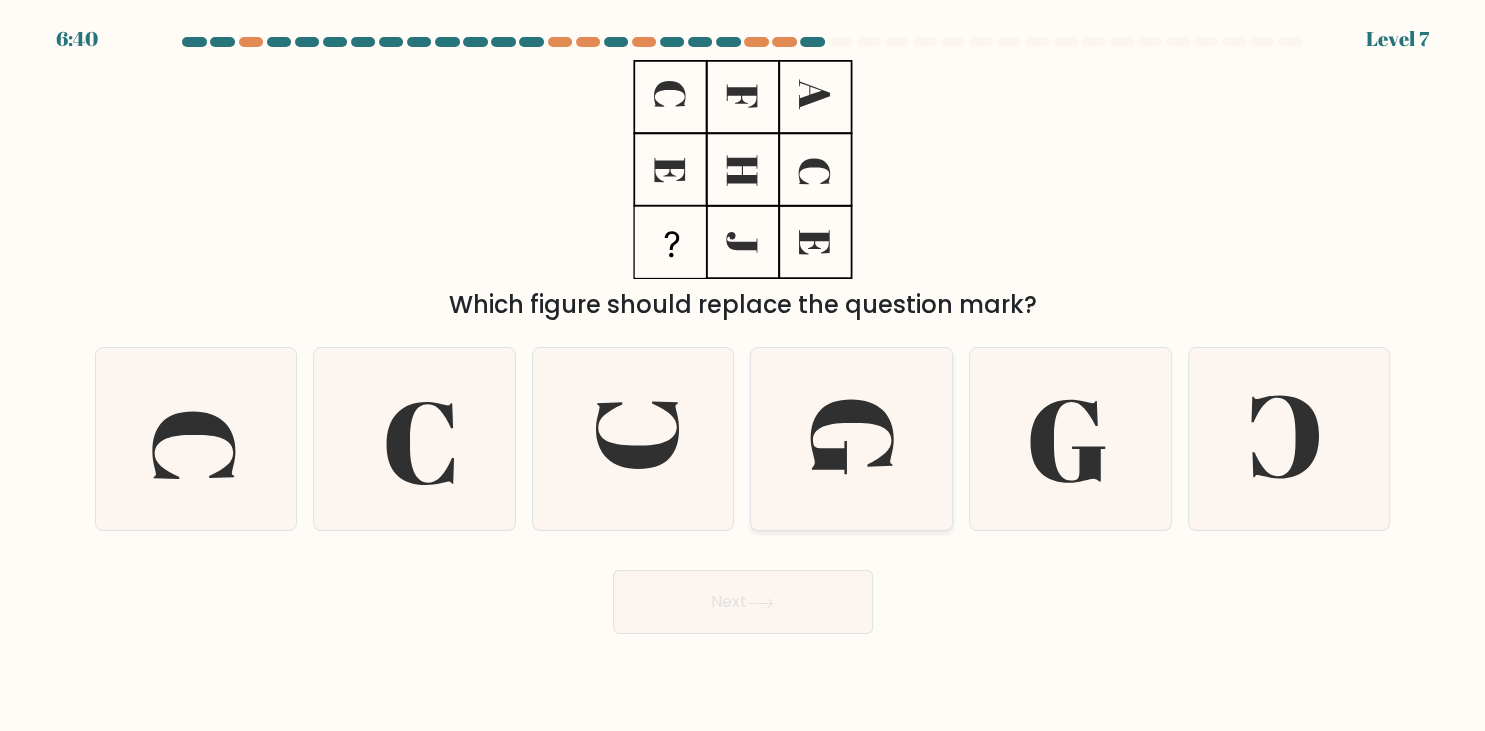 click 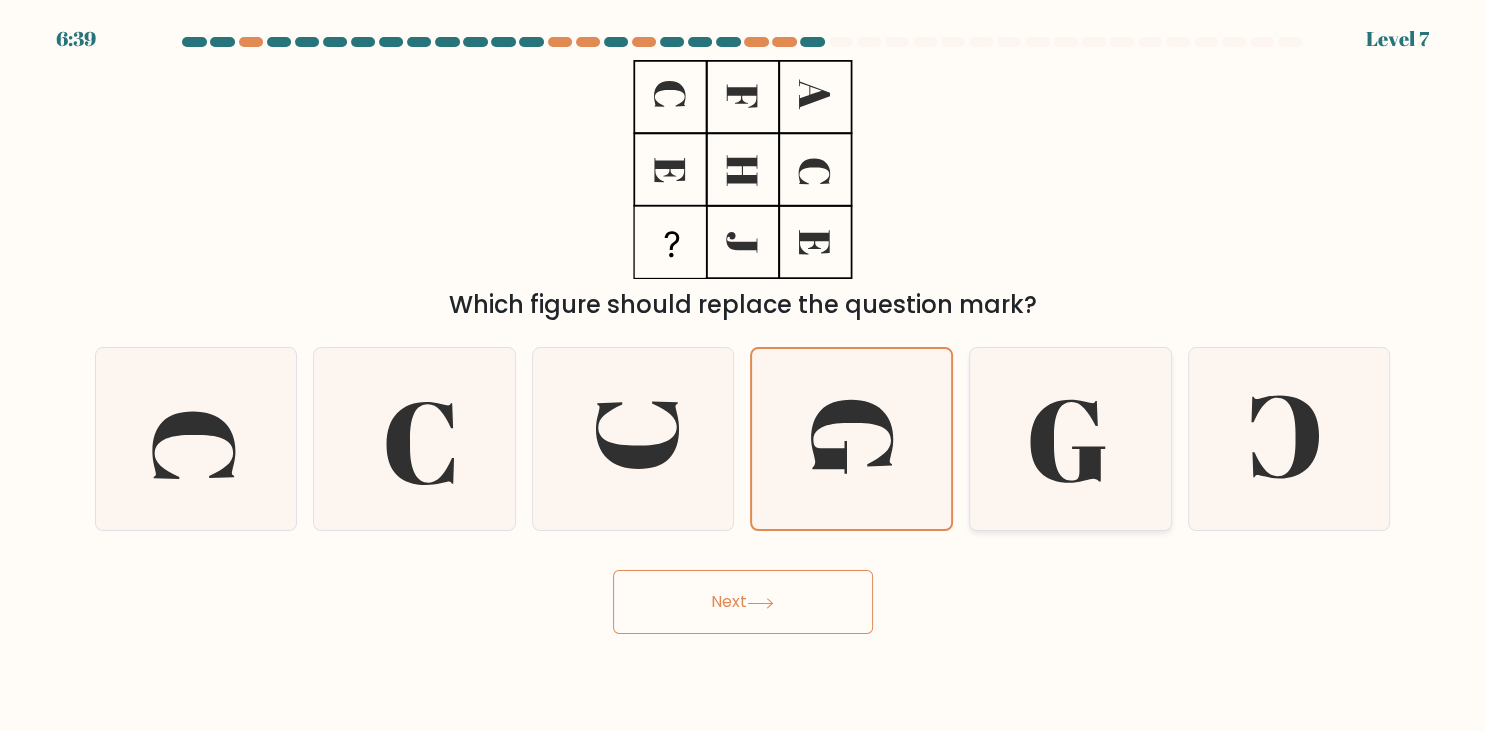 click 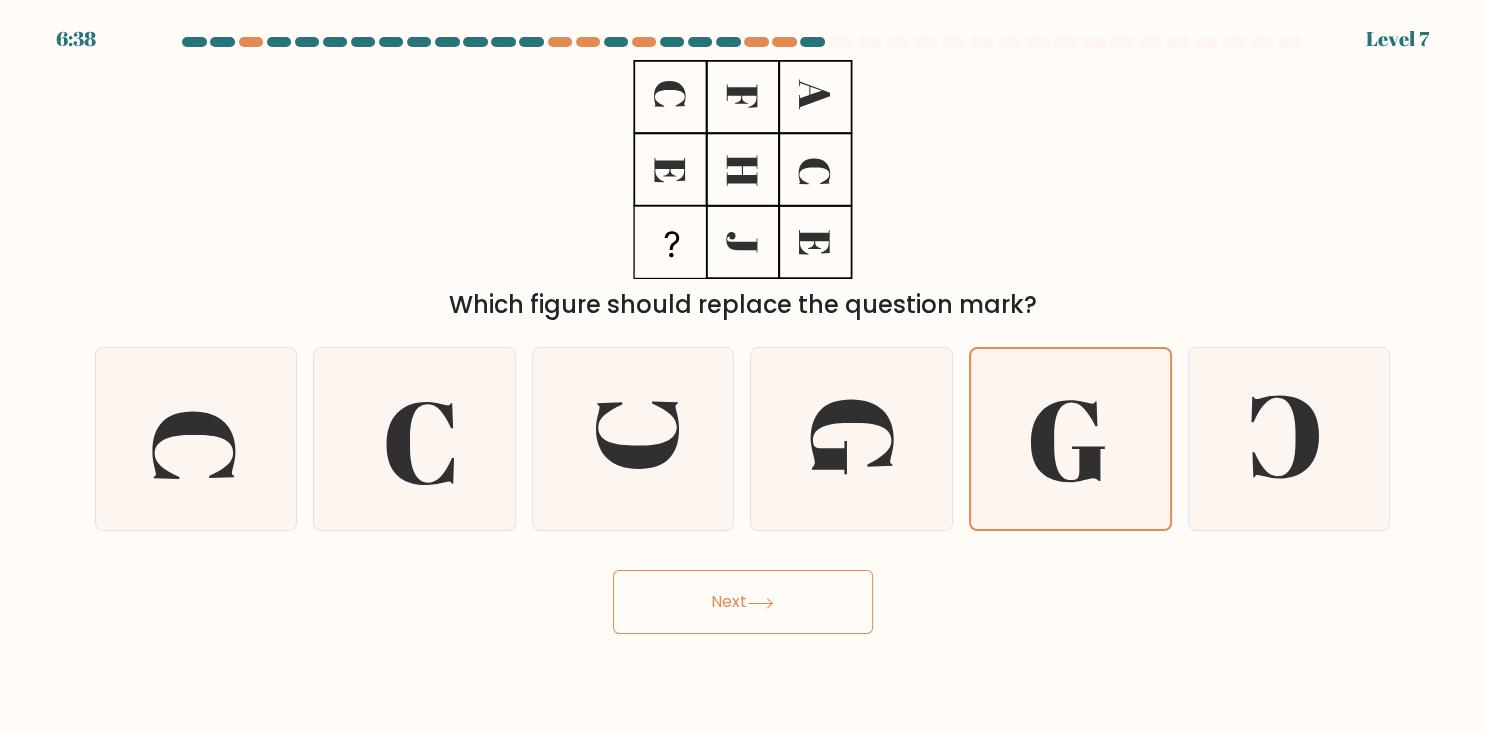click on "Next" at bounding box center (743, 602) 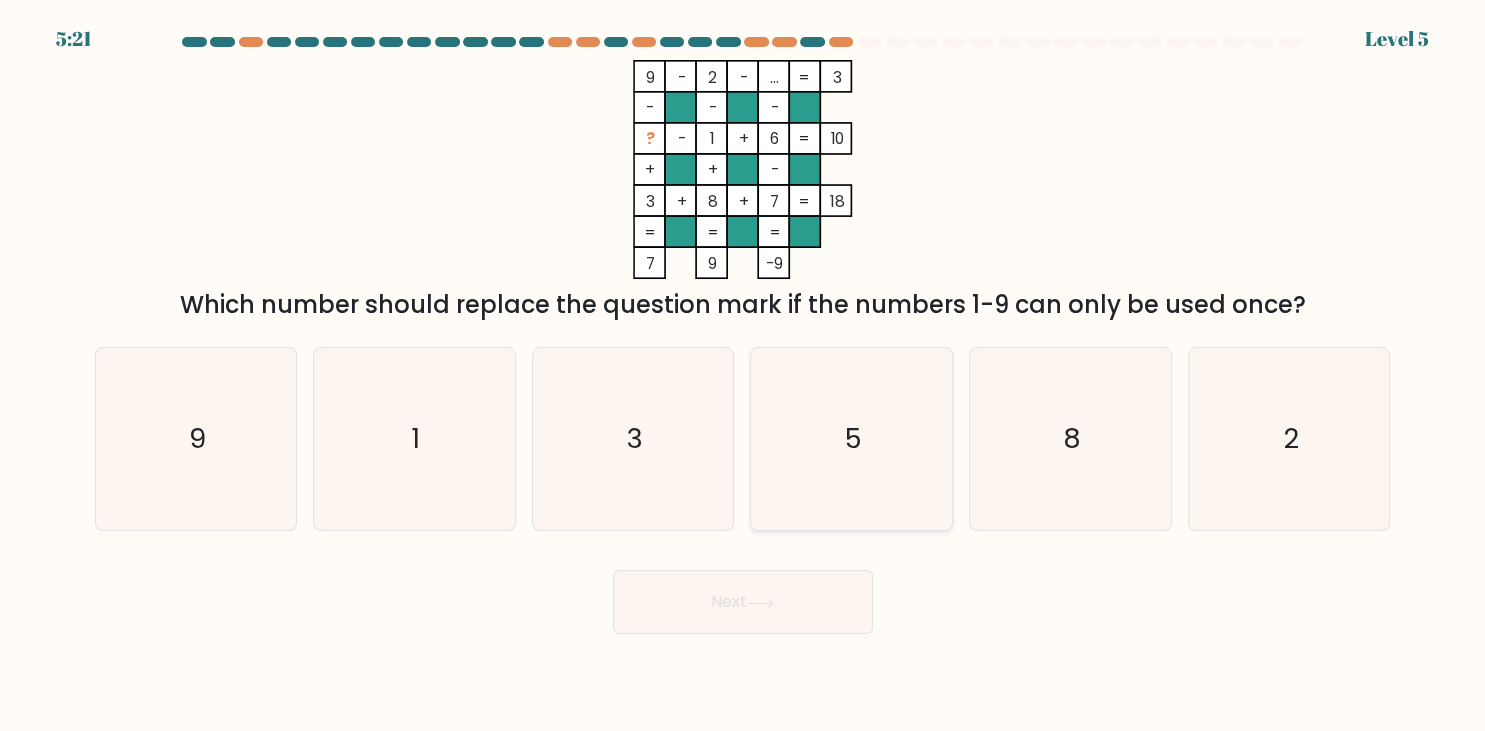 click on "5" 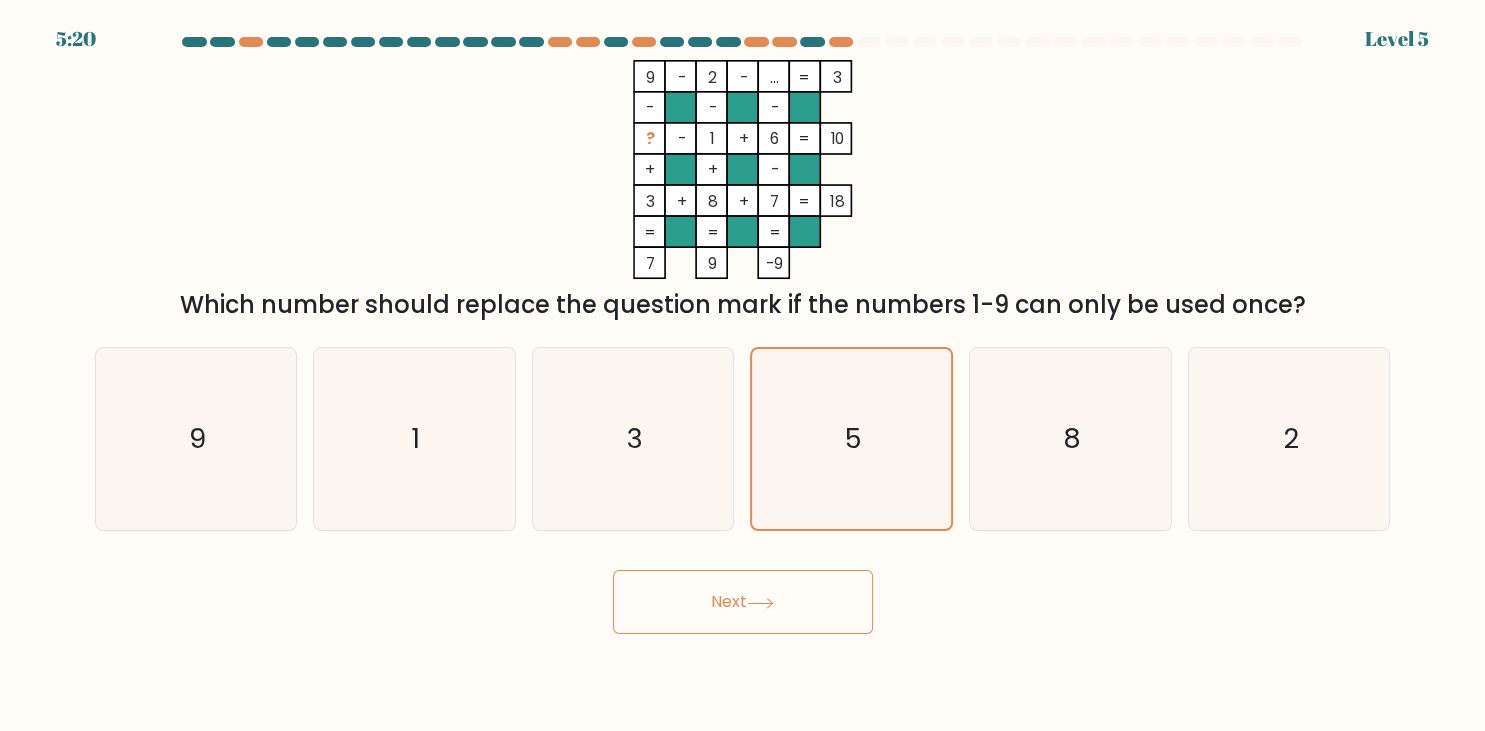 click 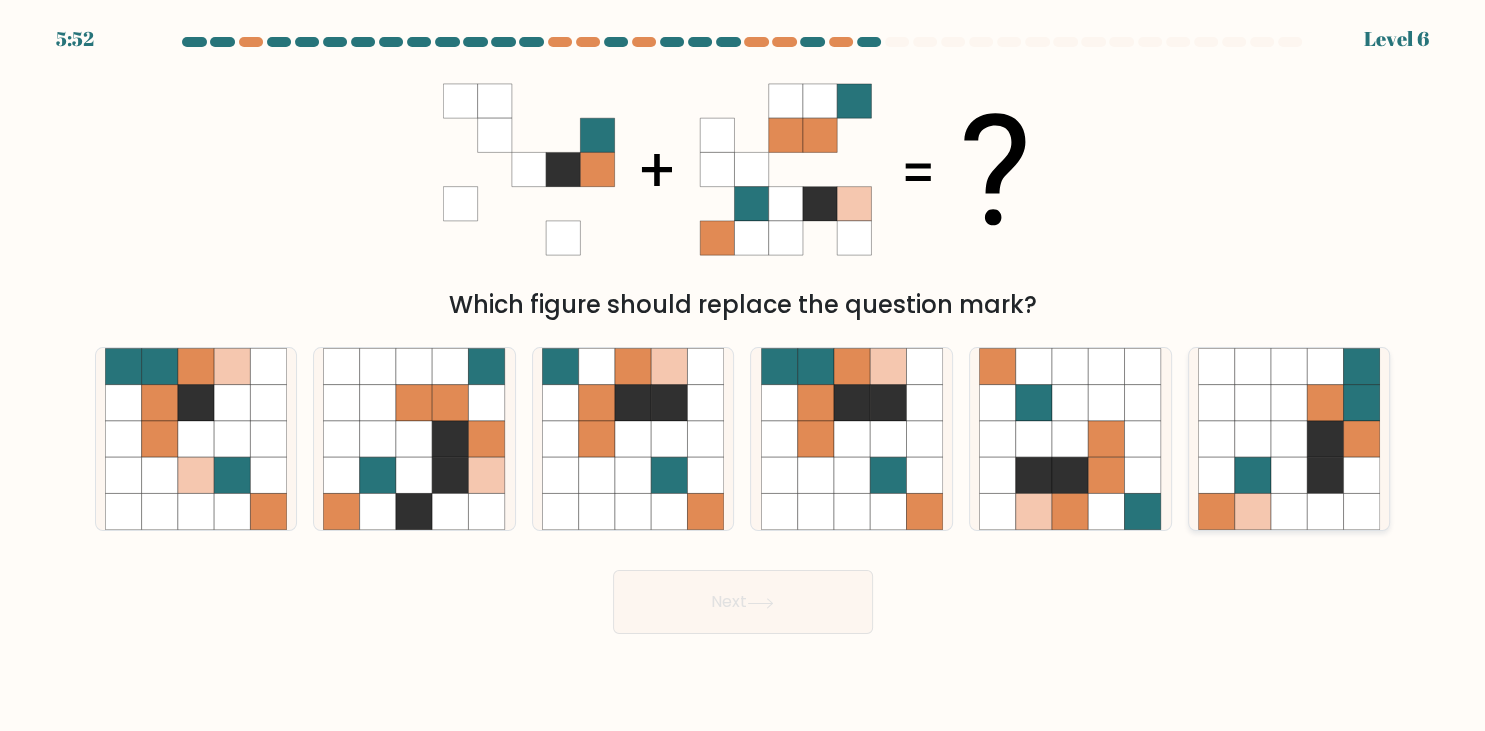 click 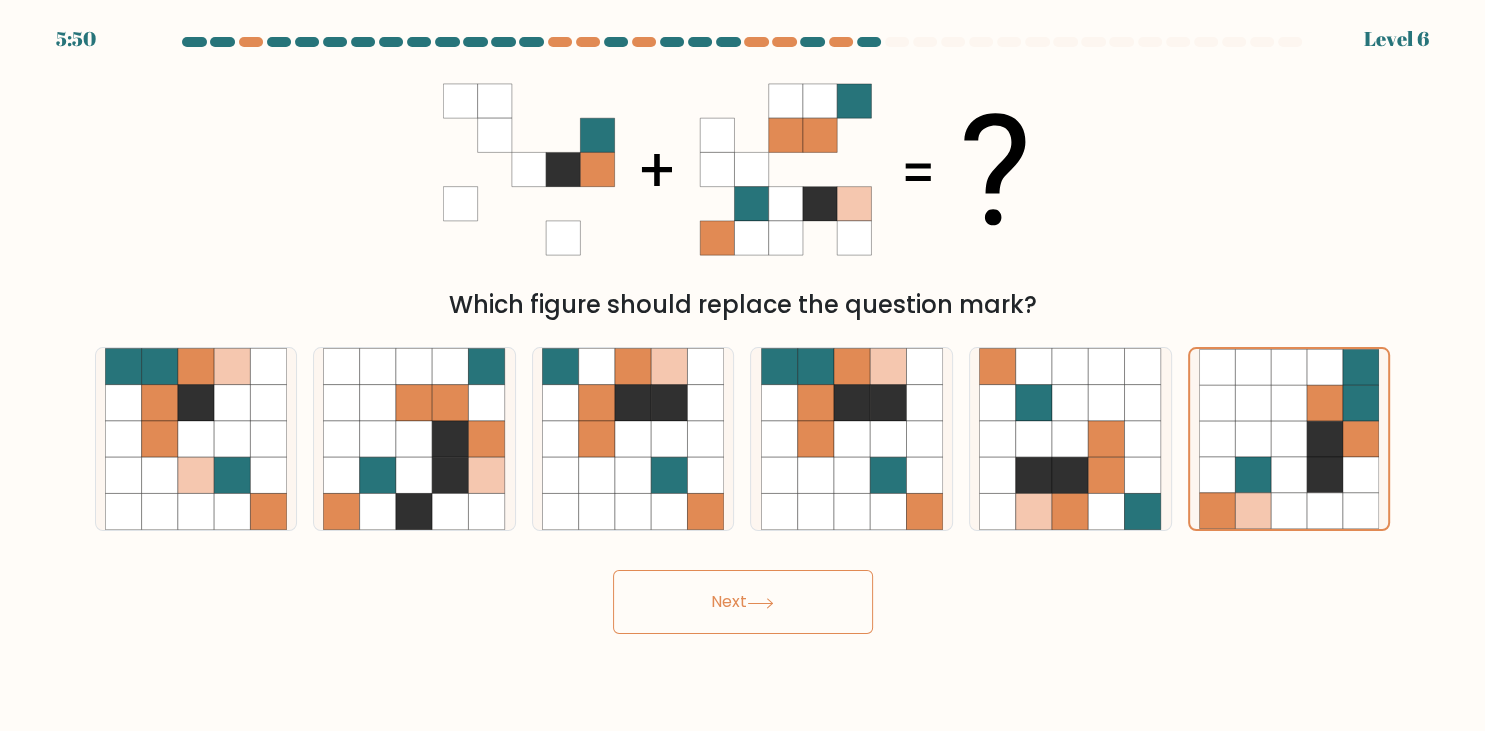 click on "Next" at bounding box center (743, 602) 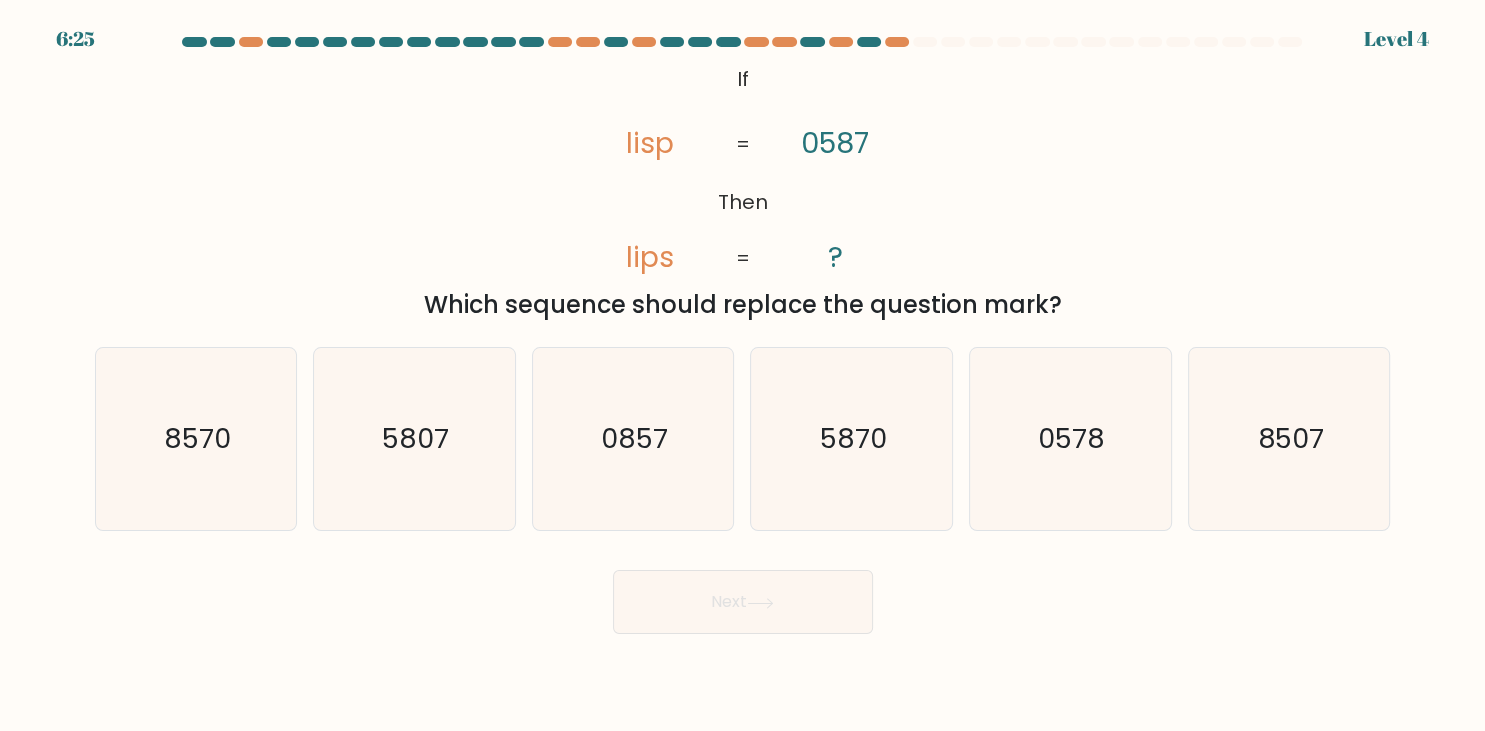 click on "f.
8507" at bounding box center (1289, 439) 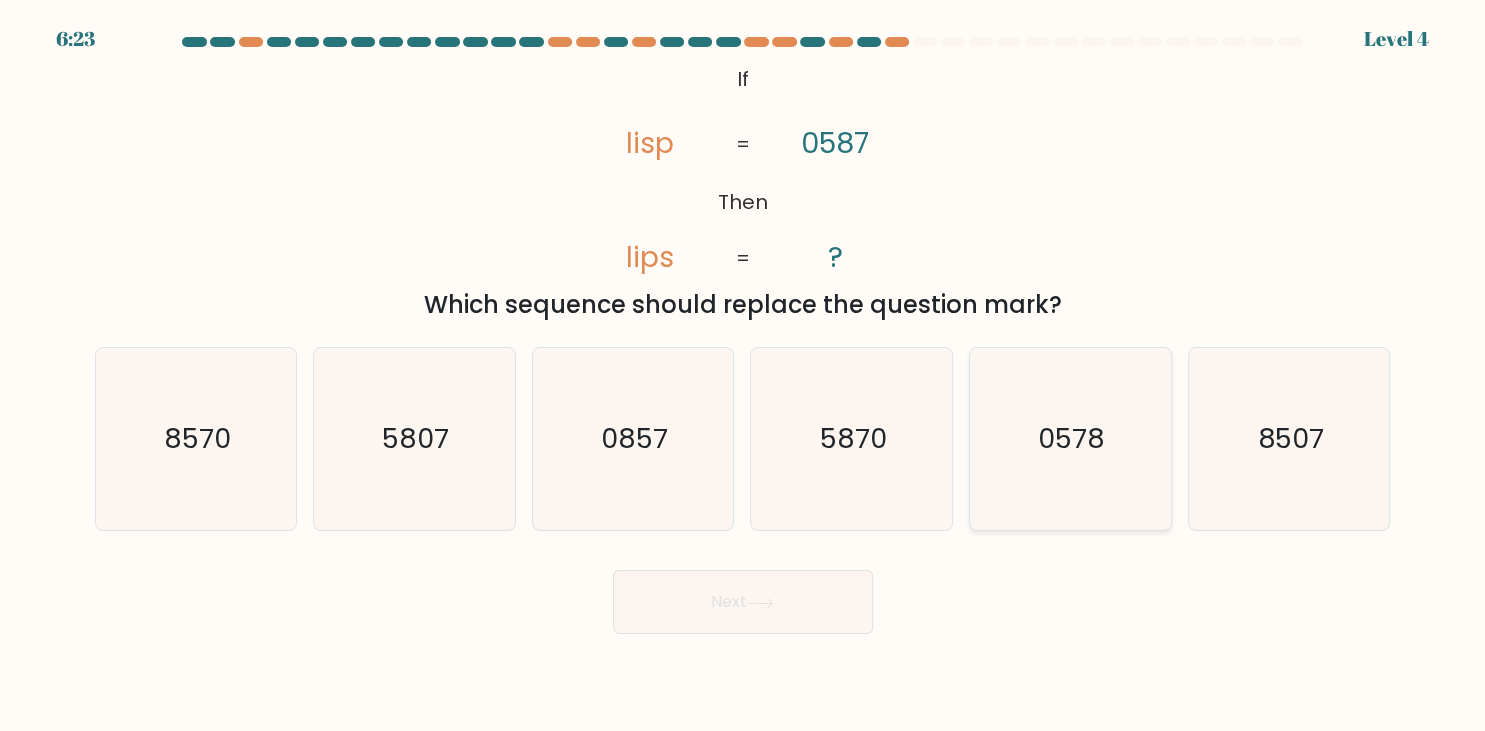 click on "0578" 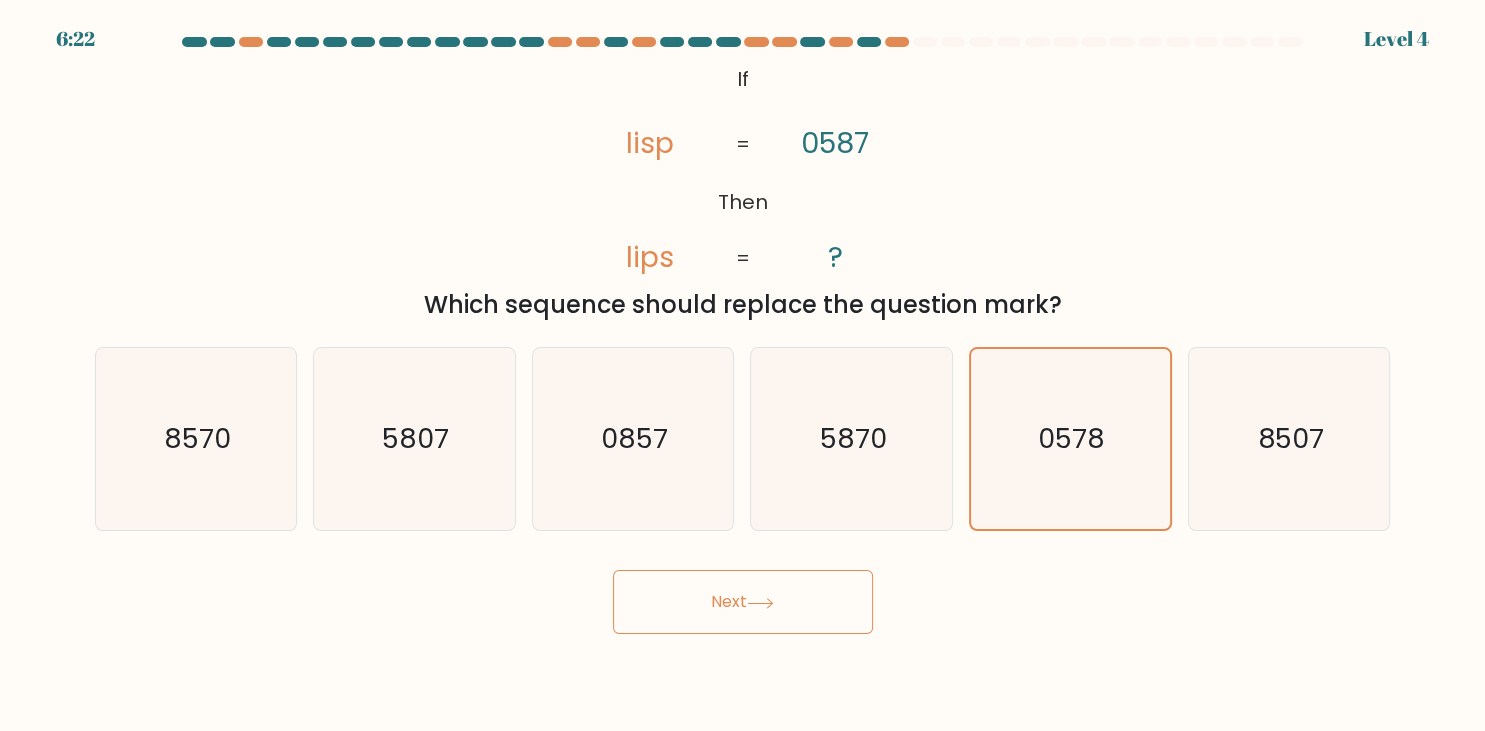 click on "Next" at bounding box center [743, 602] 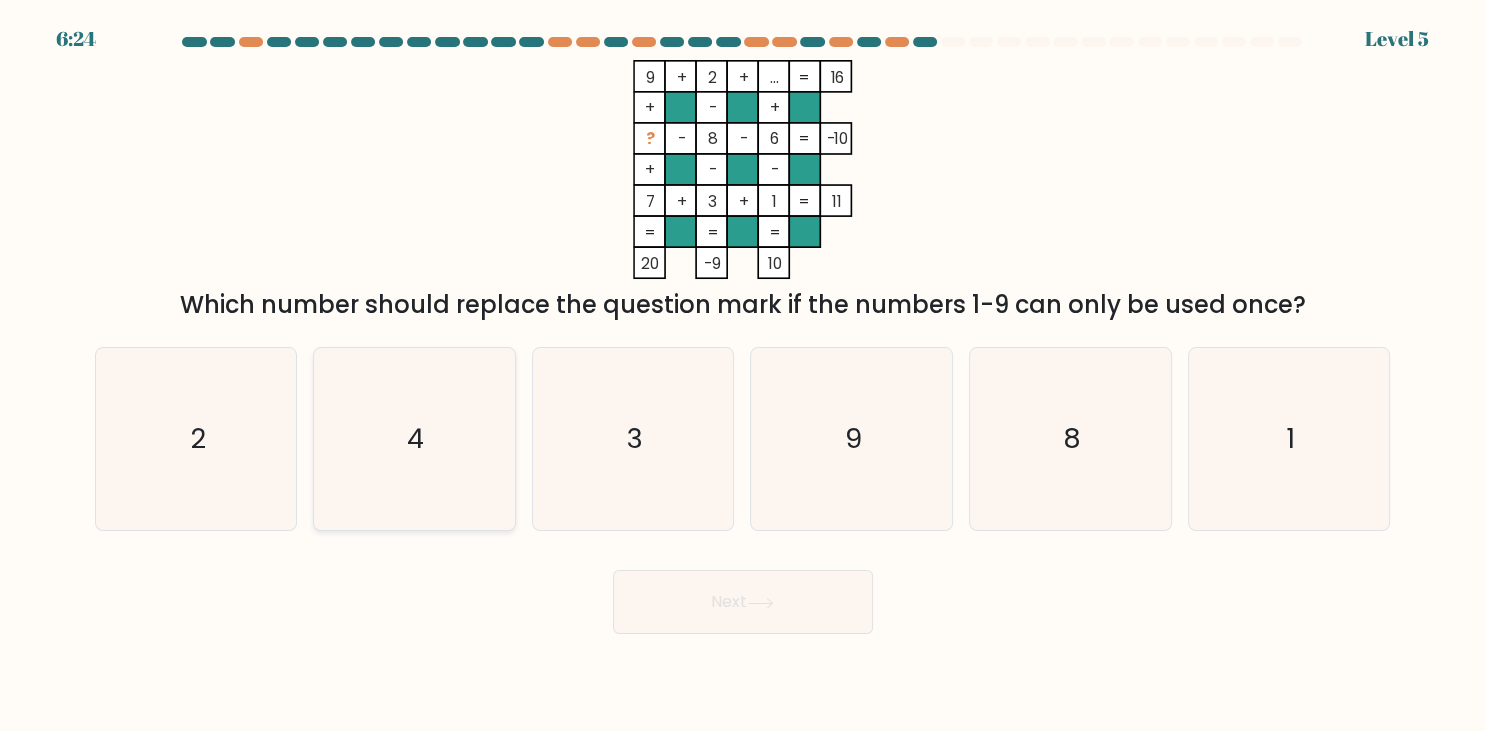 click on "4" 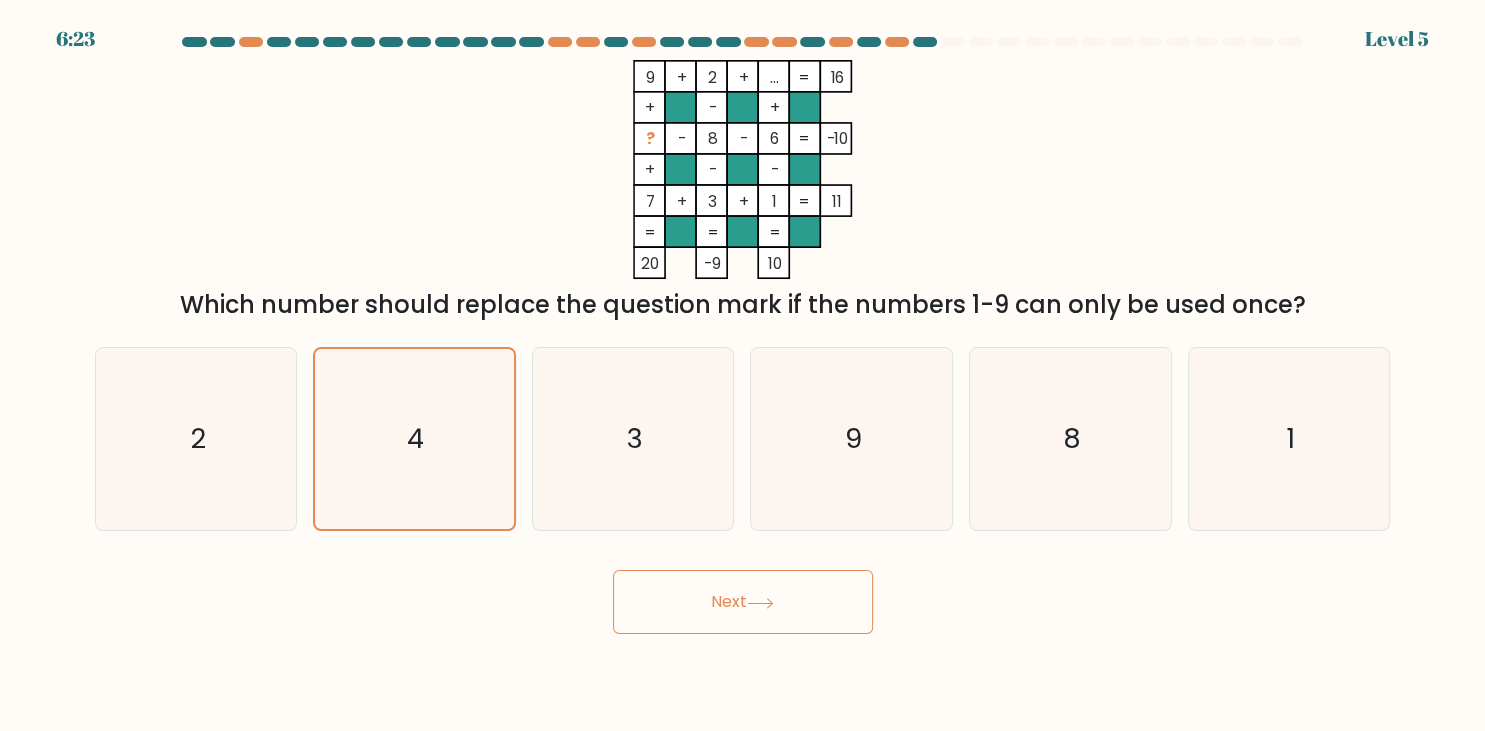 click on "Next" at bounding box center [743, 602] 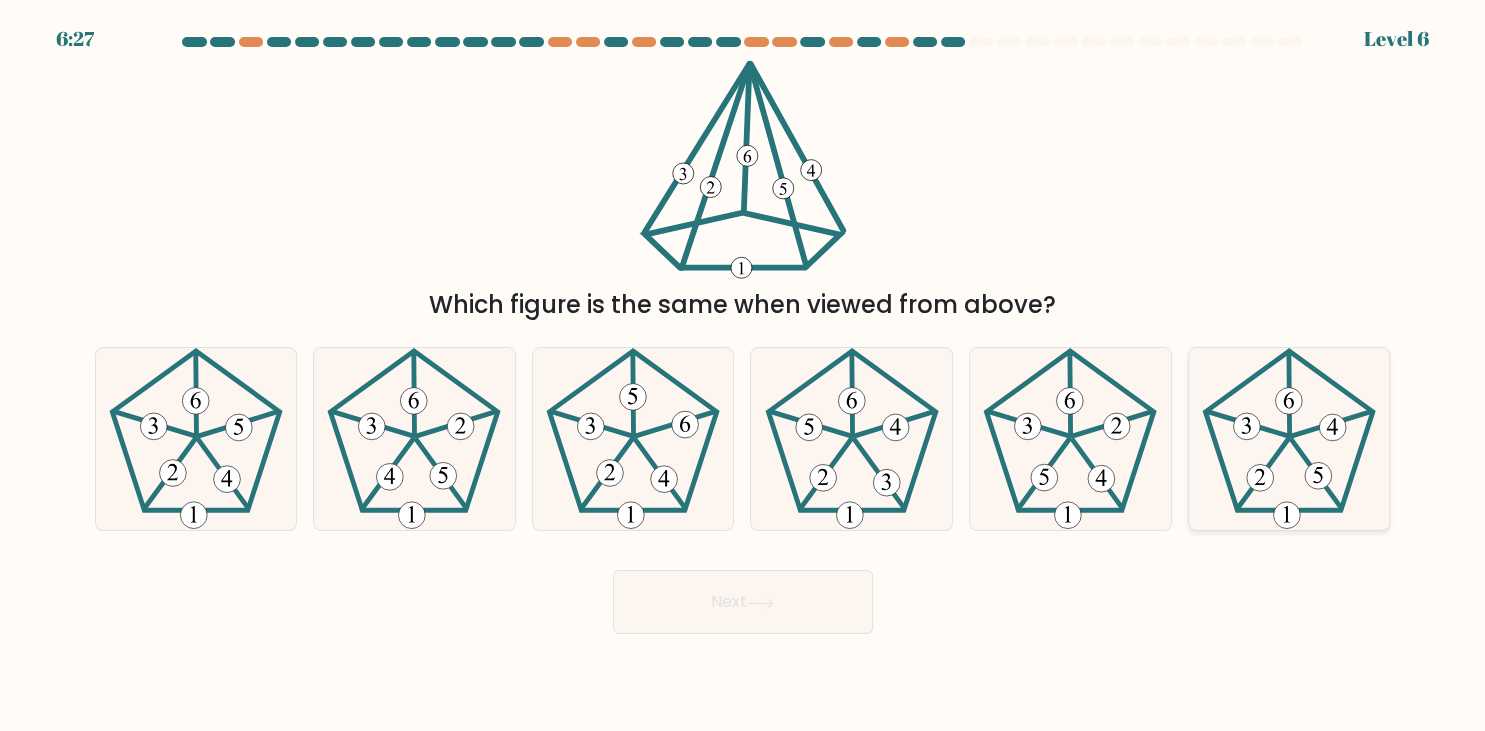 click 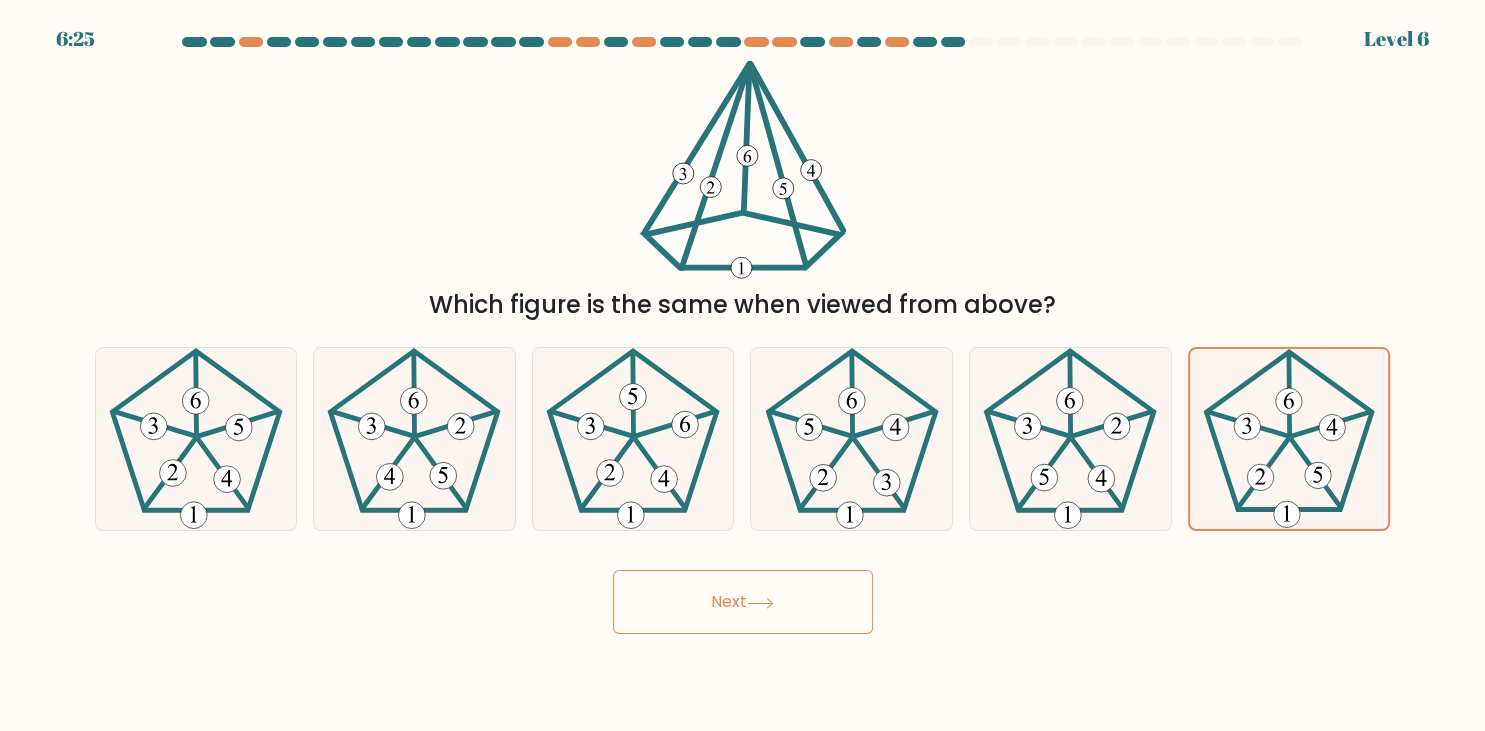 click on "Next" at bounding box center [743, 602] 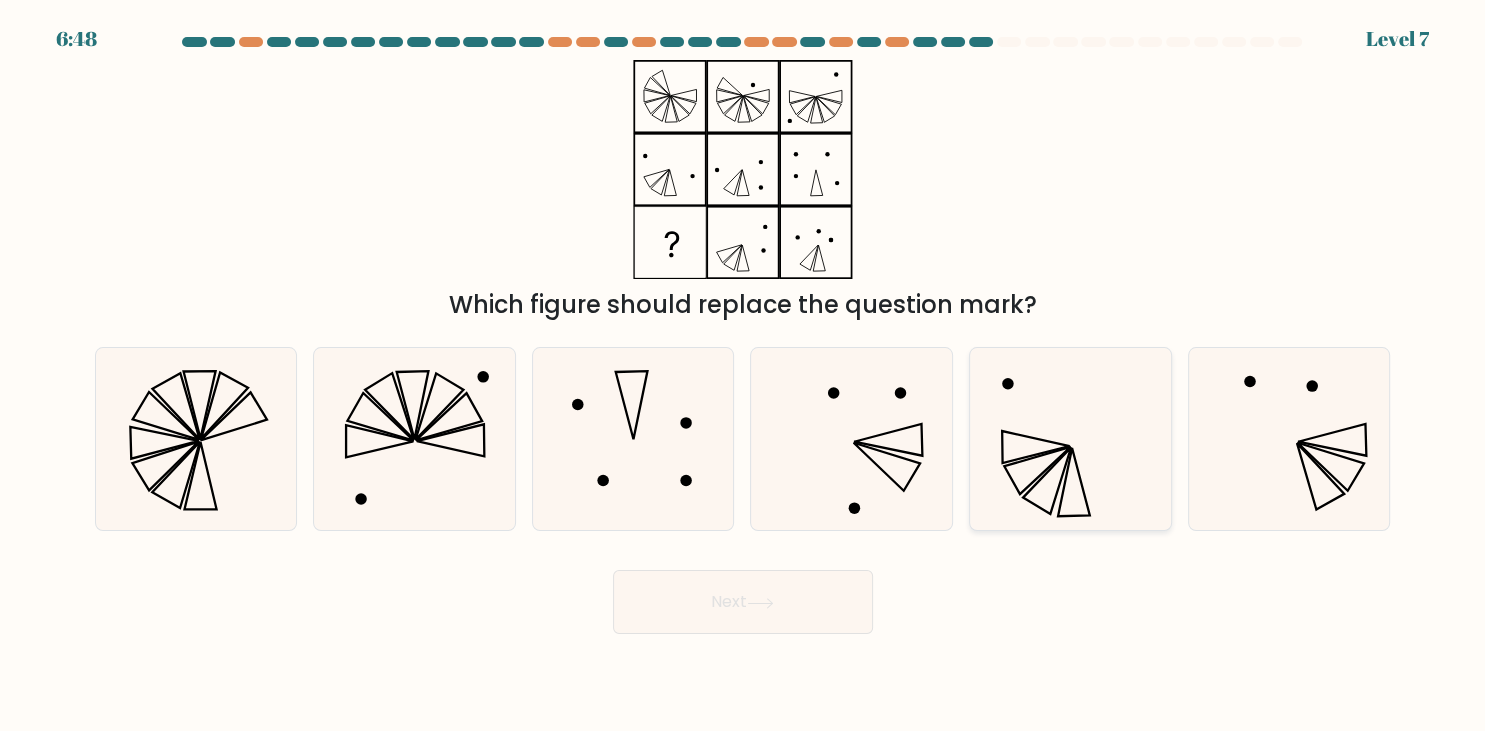 click 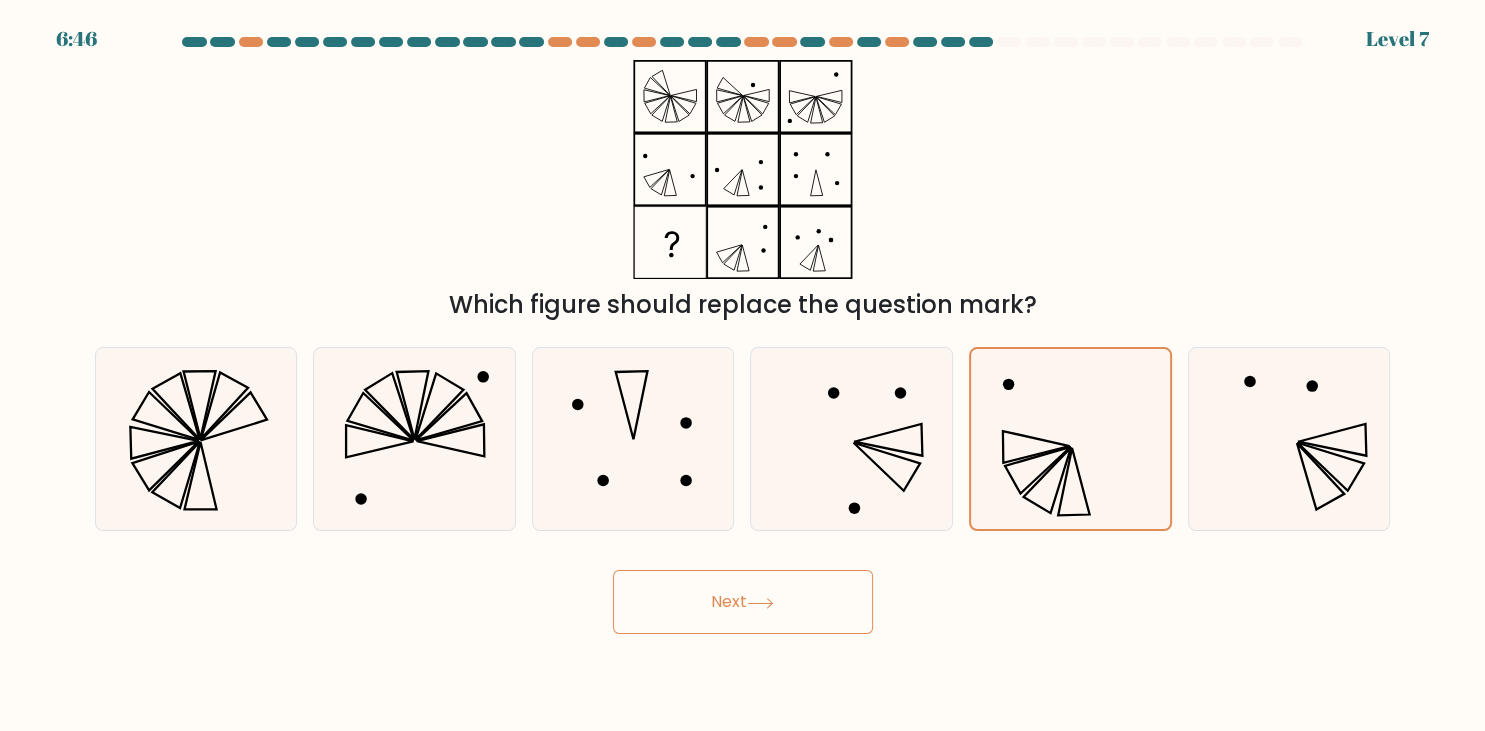 click on "Next" at bounding box center (743, 602) 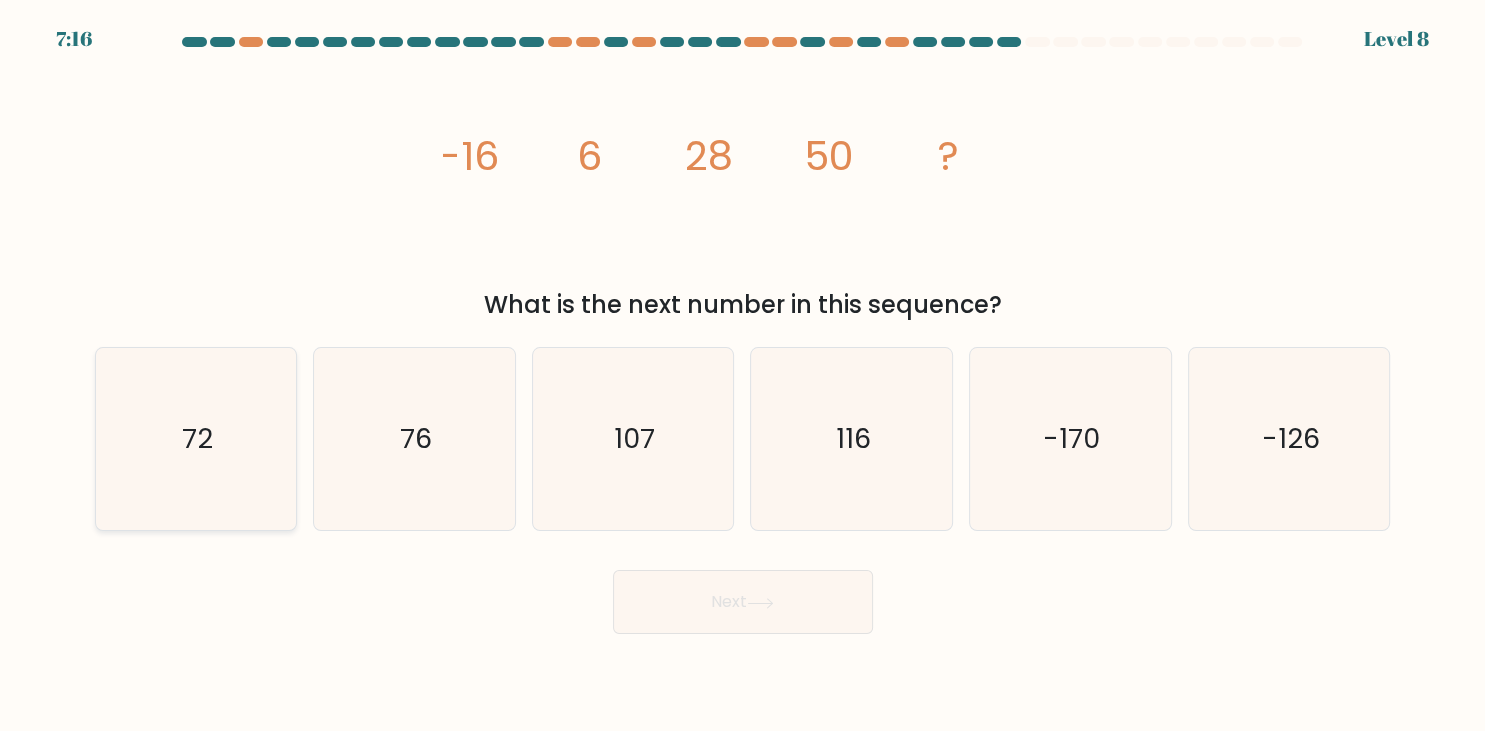 click on "72" 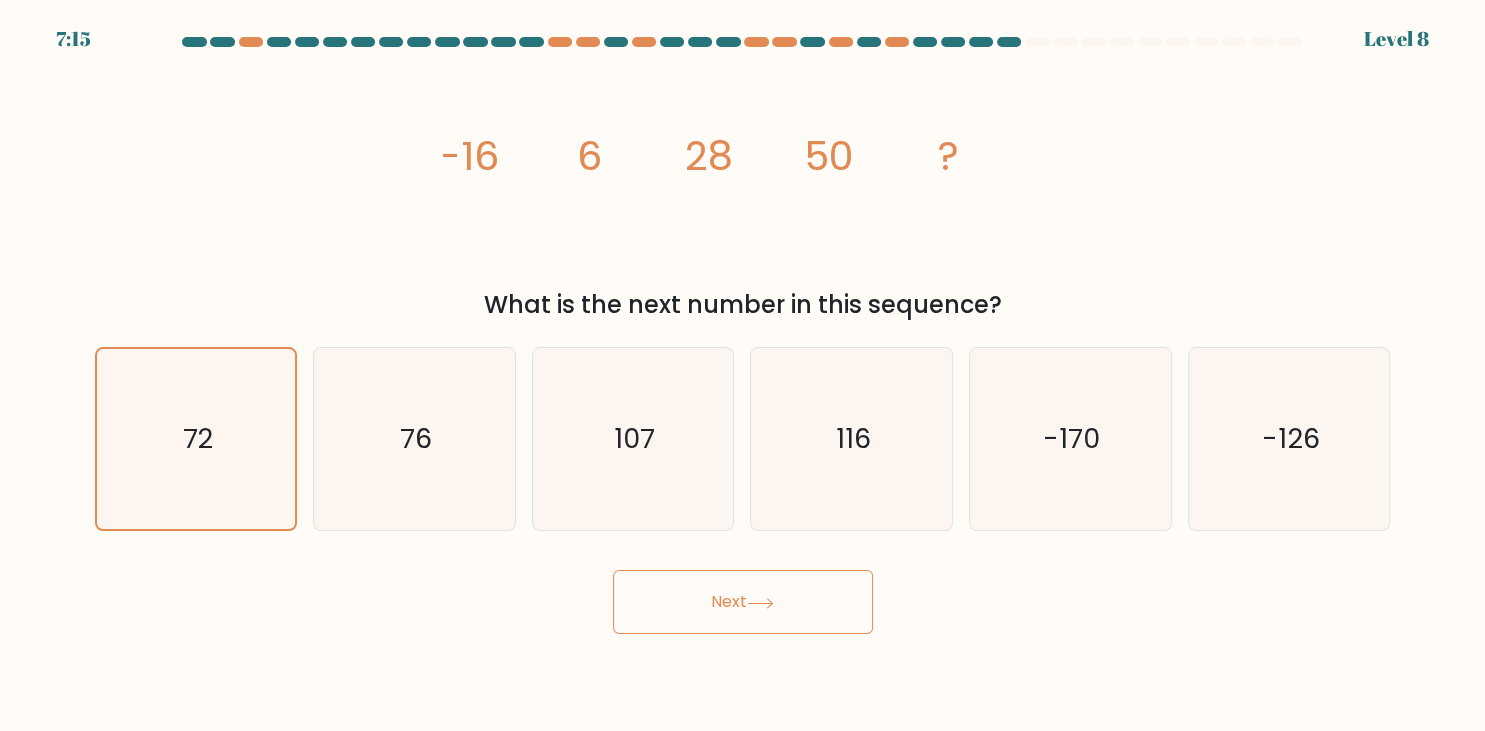 click on "Next" at bounding box center (743, 602) 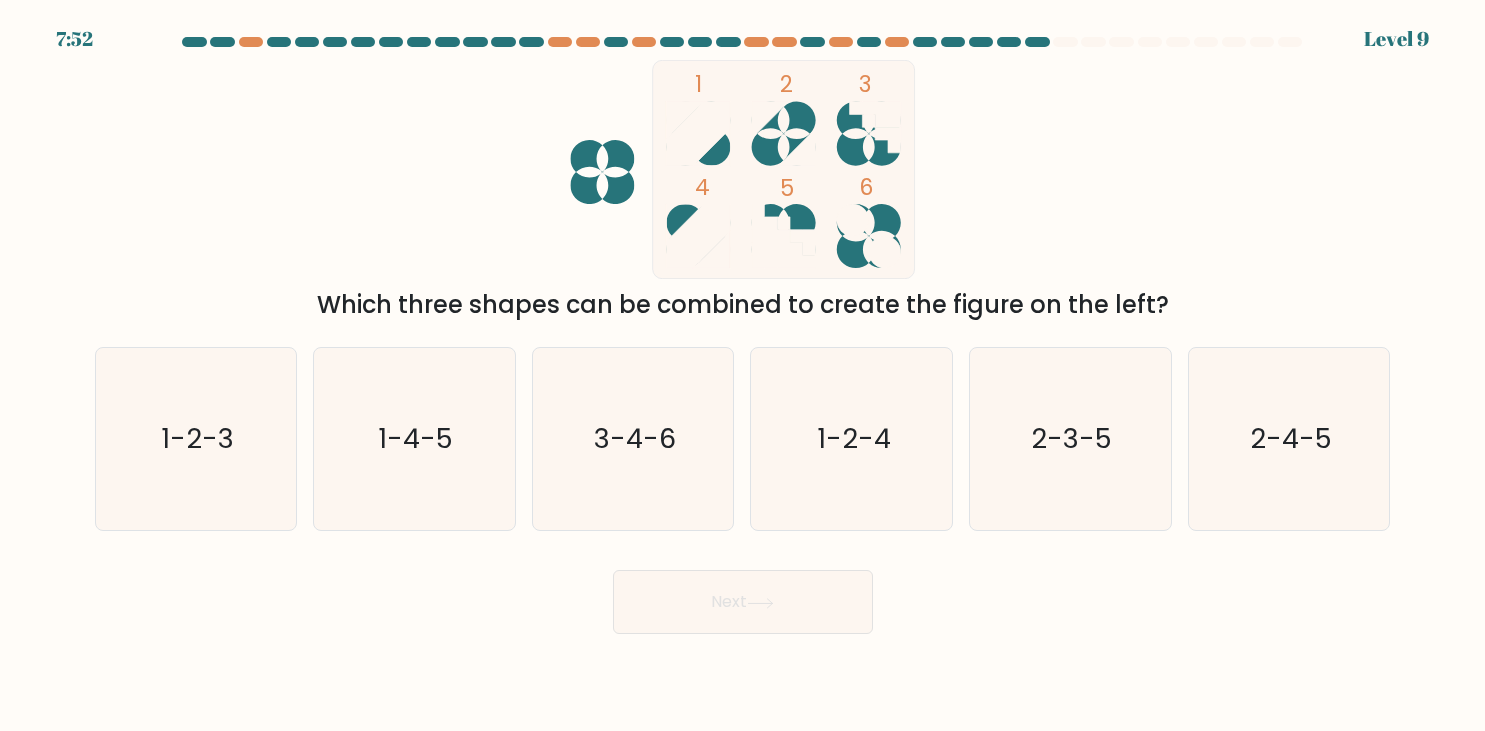 scroll, scrollTop: 0, scrollLeft: 0, axis: both 